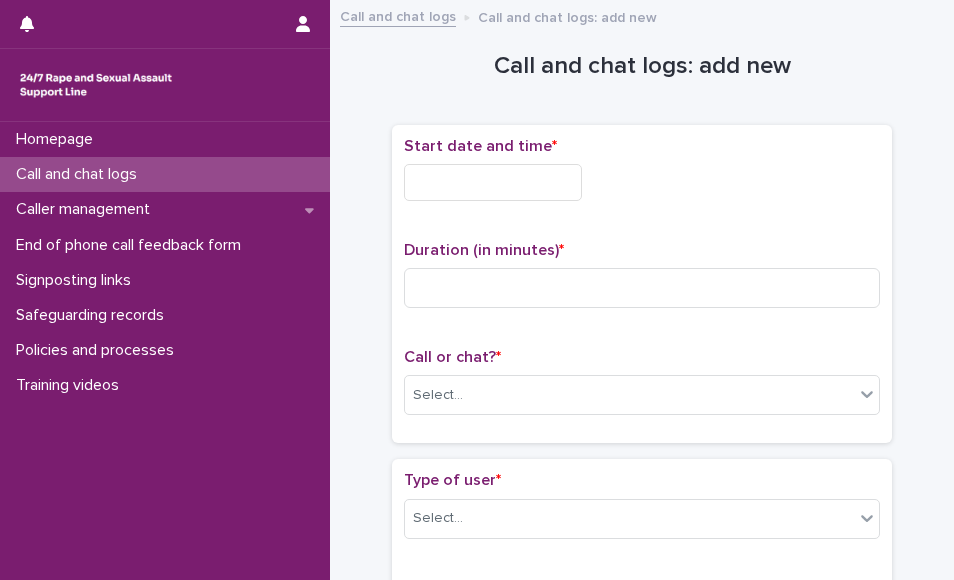 scroll, scrollTop: 0, scrollLeft: 0, axis: both 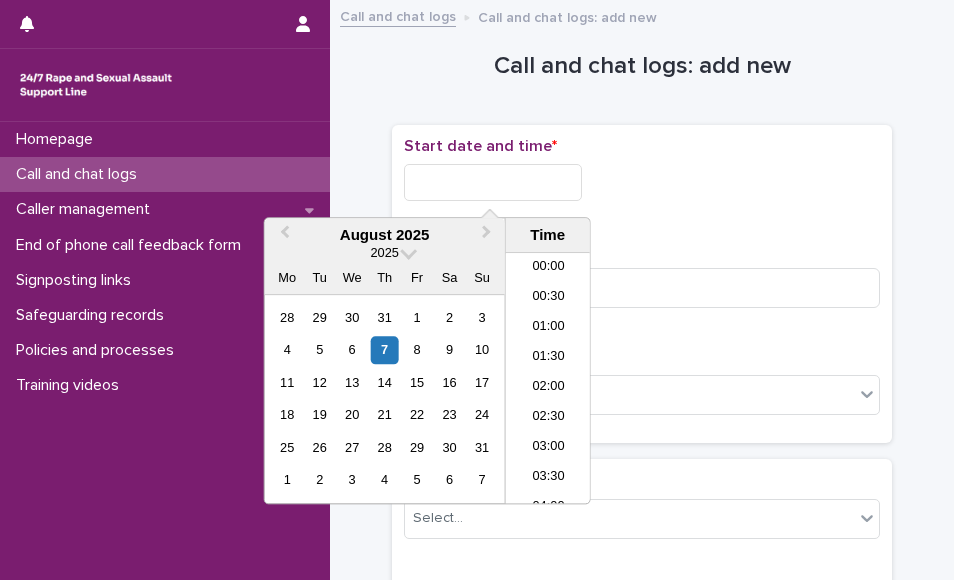 click at bounding box center (493, 182) 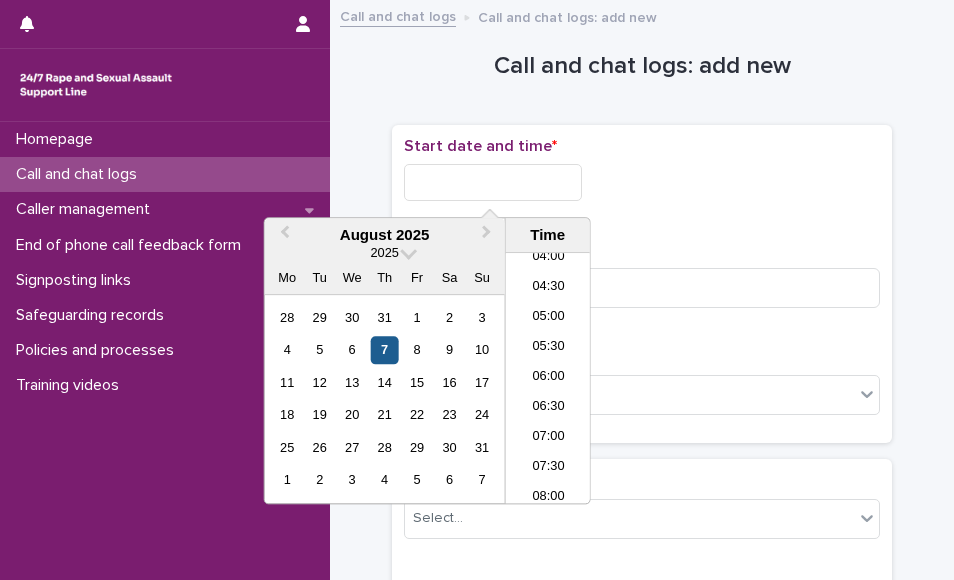 click on "7" at bounding box center [384, 350] 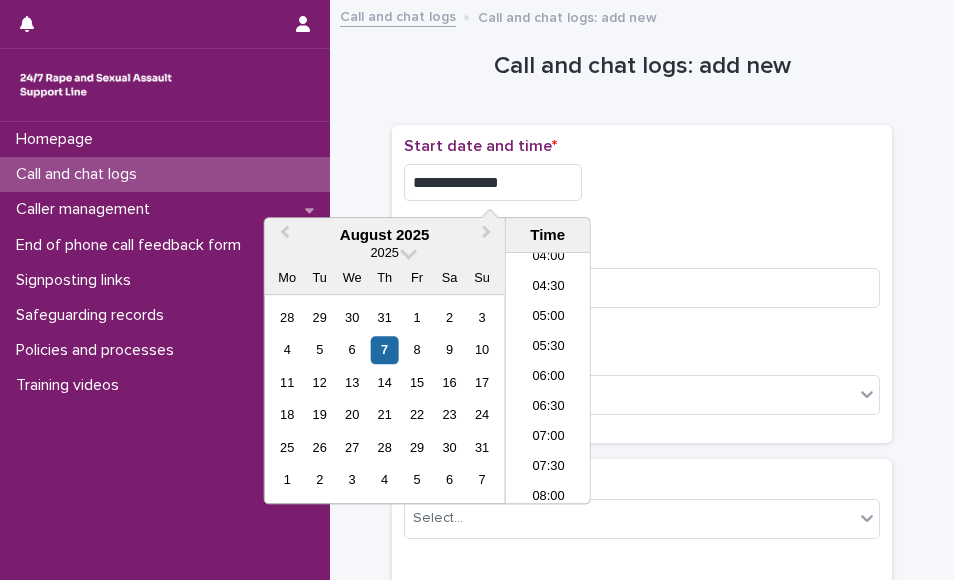 click on "**********" at bounding box center (493, 182) 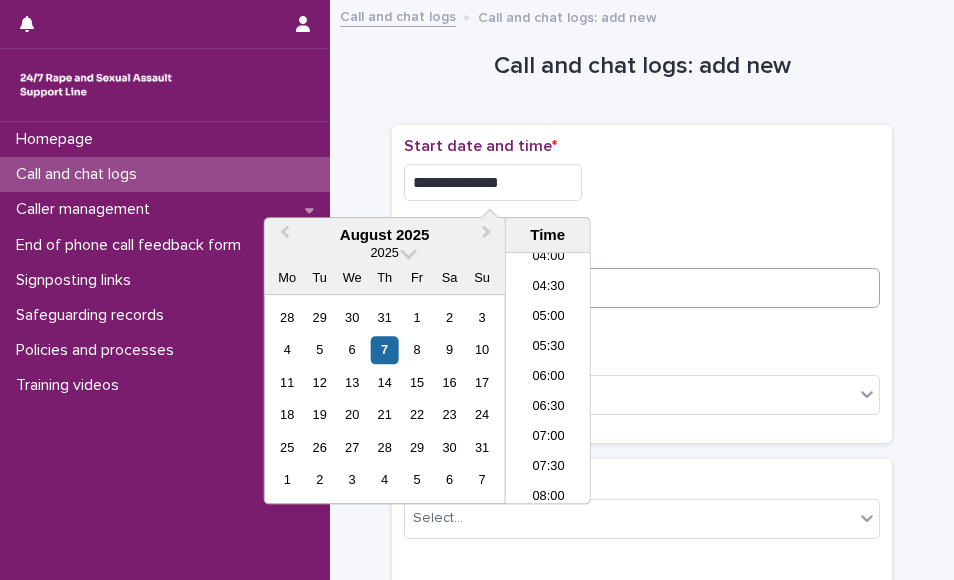 type on "**********" 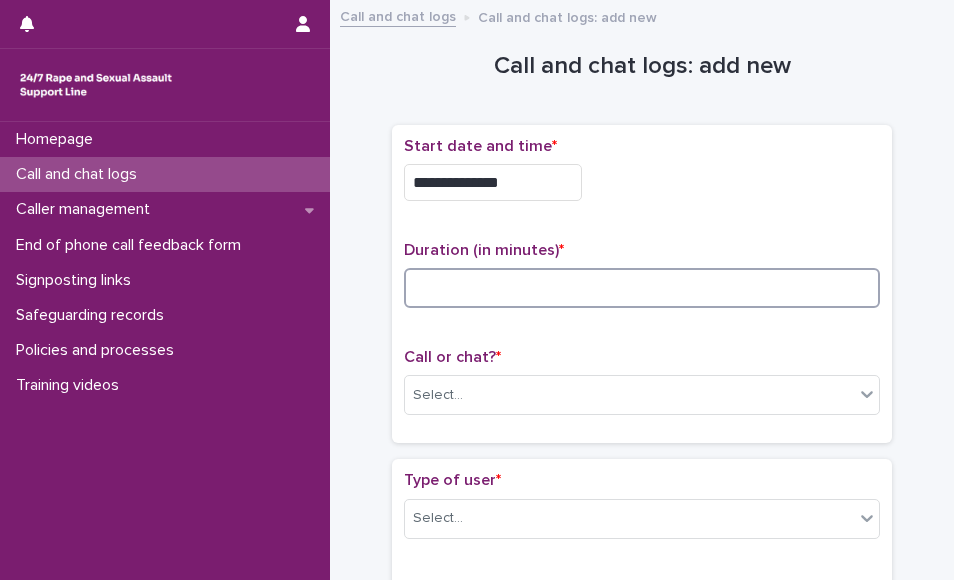 click at bounding box center (642, 288) 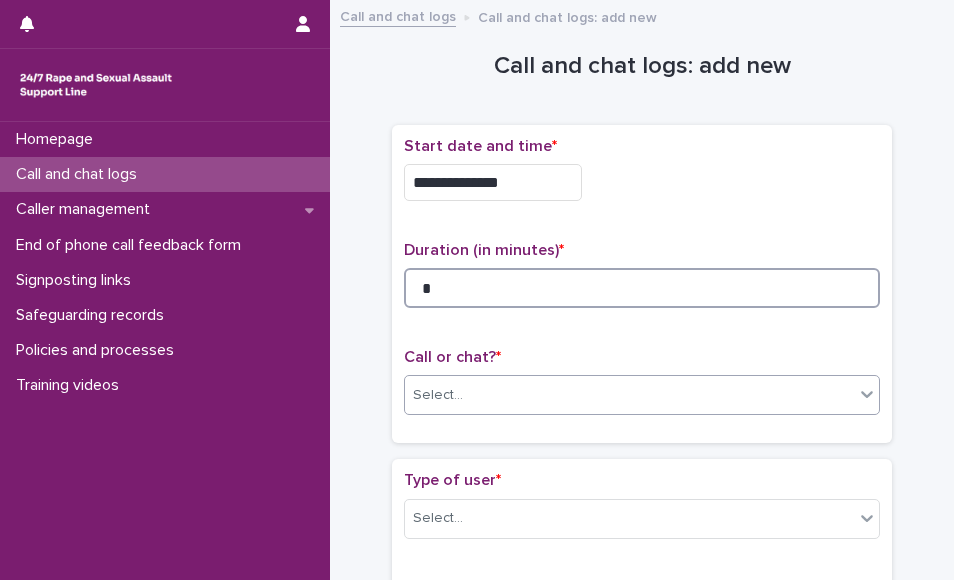 type on "*" 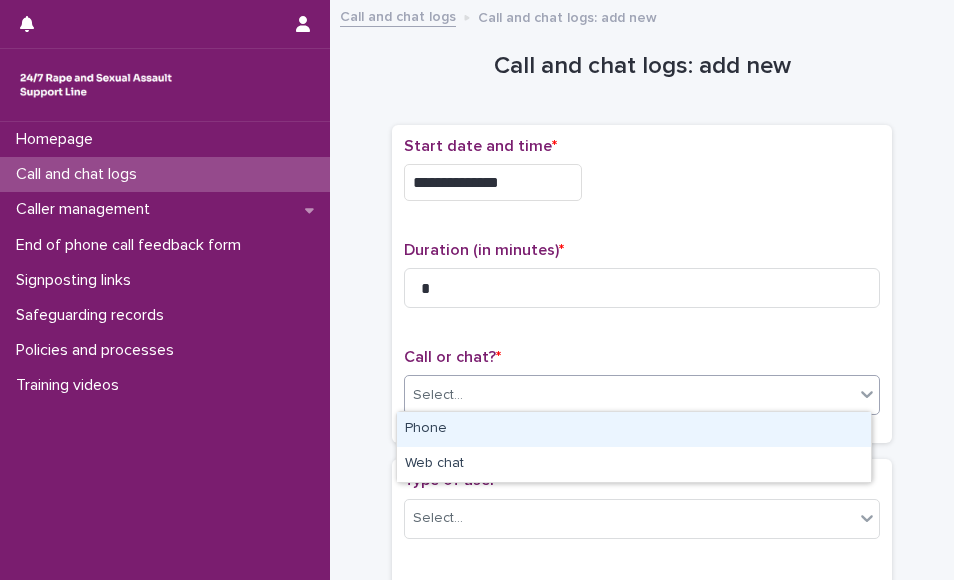 click on "Select..." at bounding box center (629, 395) 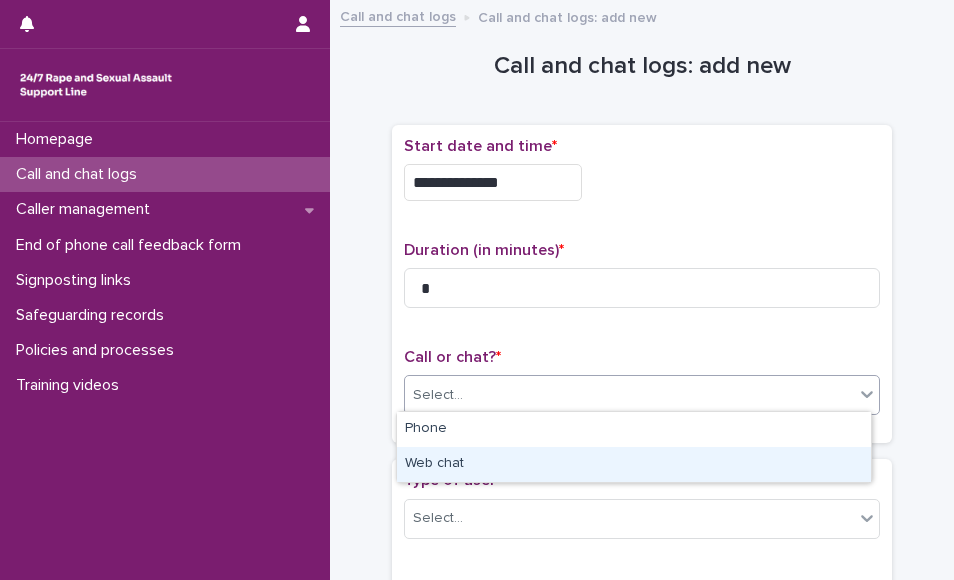 click on "Web chat" at bounding box center [634, 464] 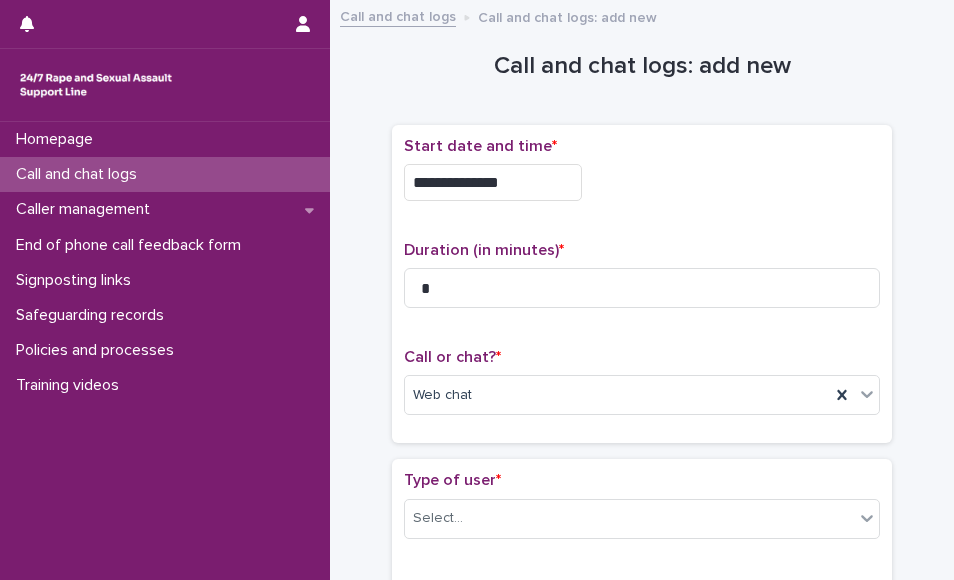 click on "Type of user * Select..." at bounding box center [642, 512] 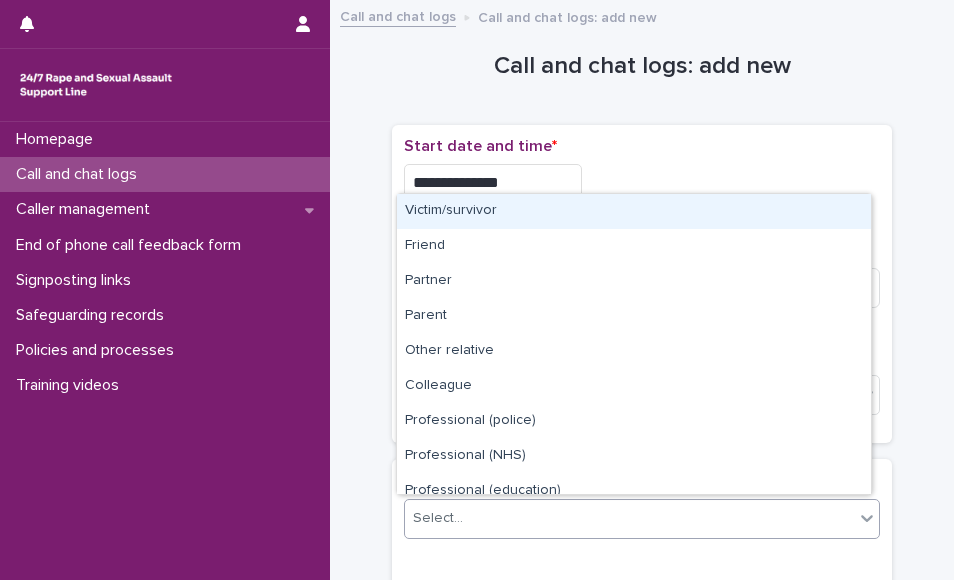 click on "Select..." at bounding box center [629, 518] 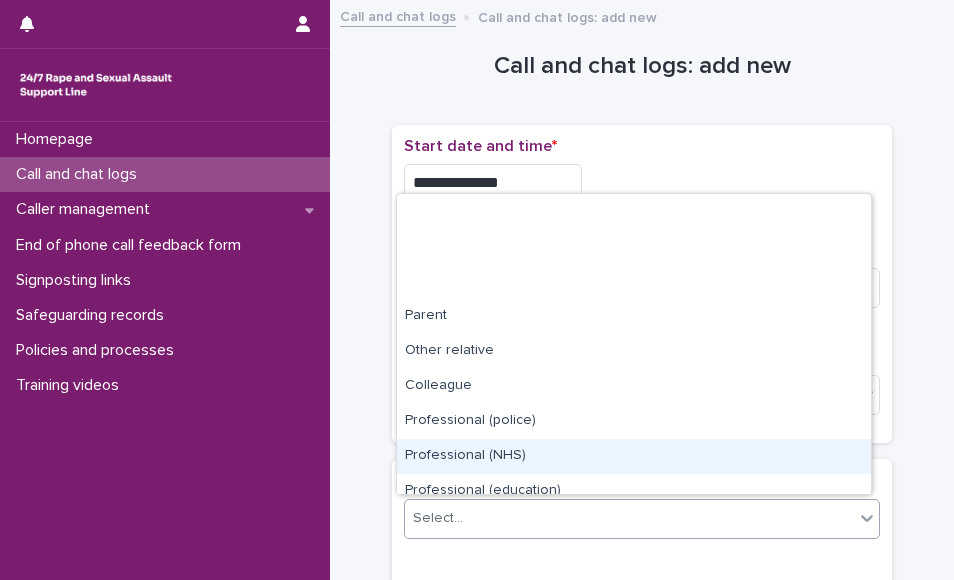 scroll, scrollTop: 225, scrollLeft: 0, axis: vertical 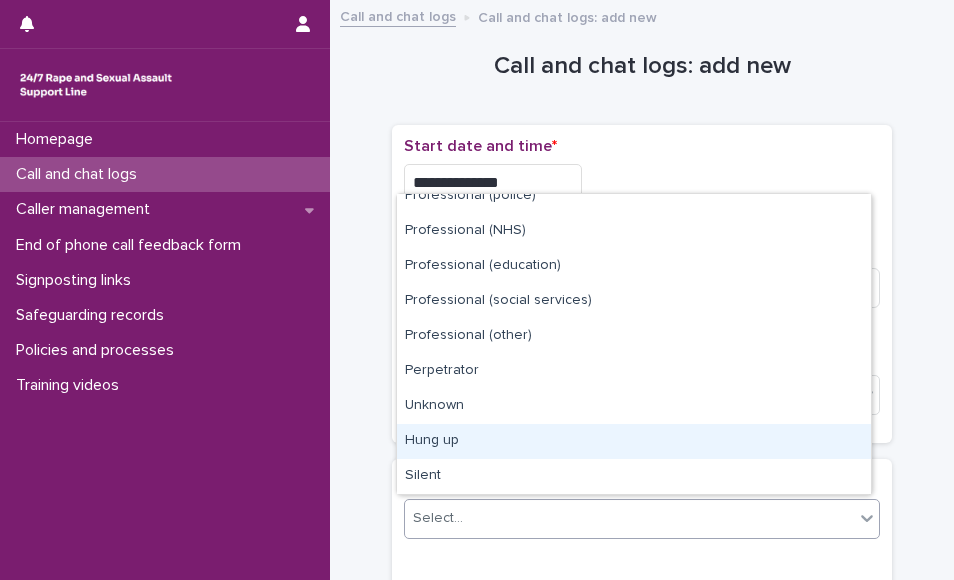 click on "Hung up" at bounding box center (634, 441) 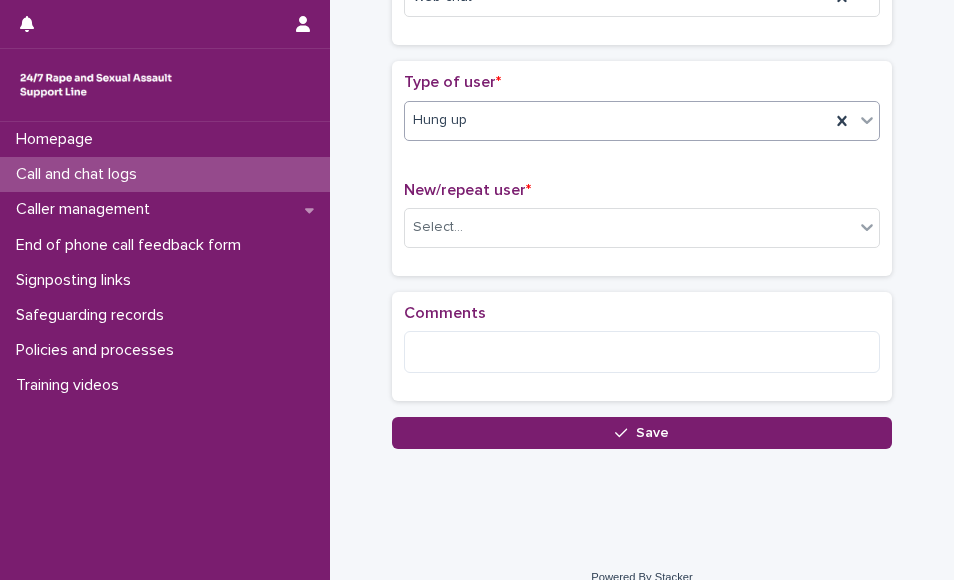 scroll, scrollTop: 402, scrollLeft: 0, axis: vertical 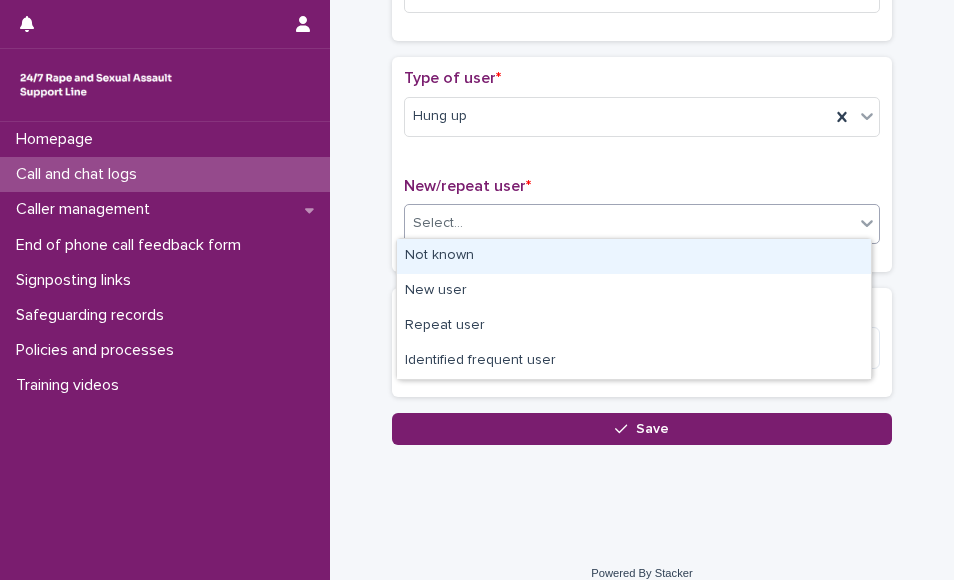 click on "Select..." at bounding box center [629, 223] 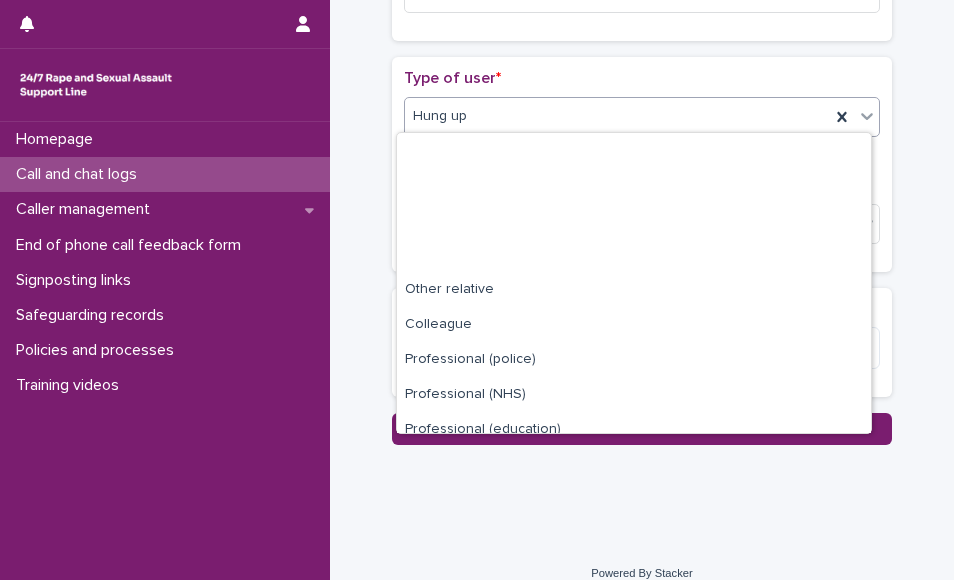click on "Hung up" at bounding box center (617, 116) 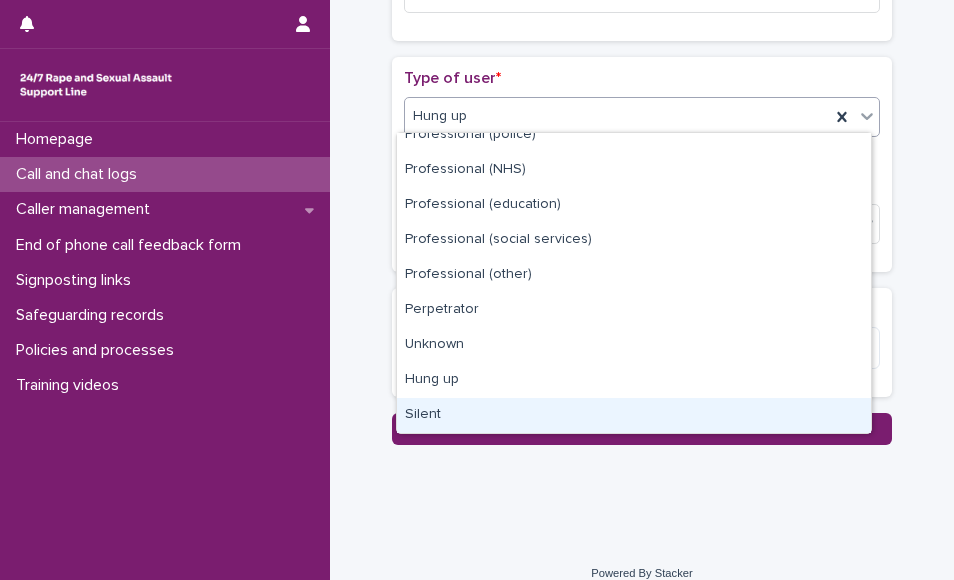 click on "Silent" at bounding box center (634, 415) 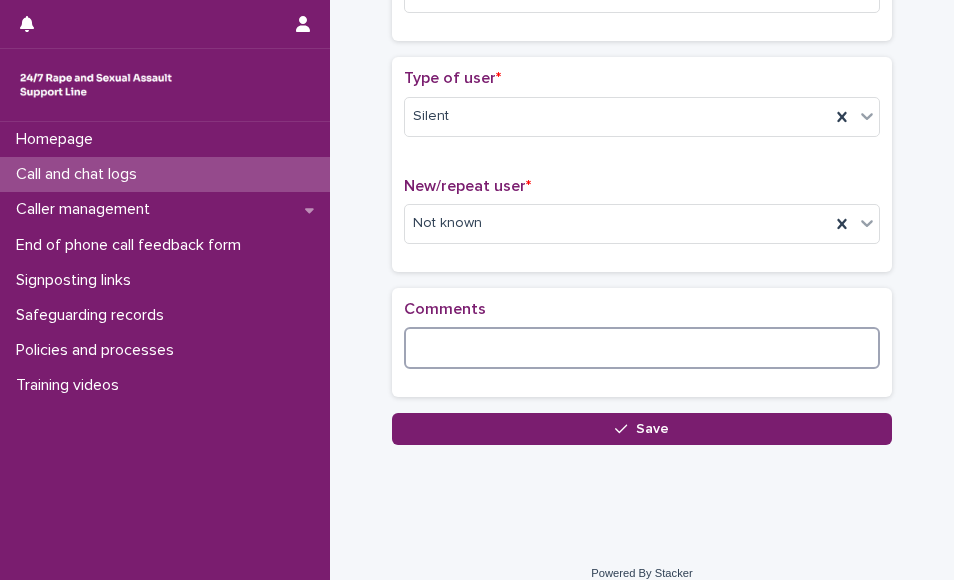 click at bounding box center (642, 348) 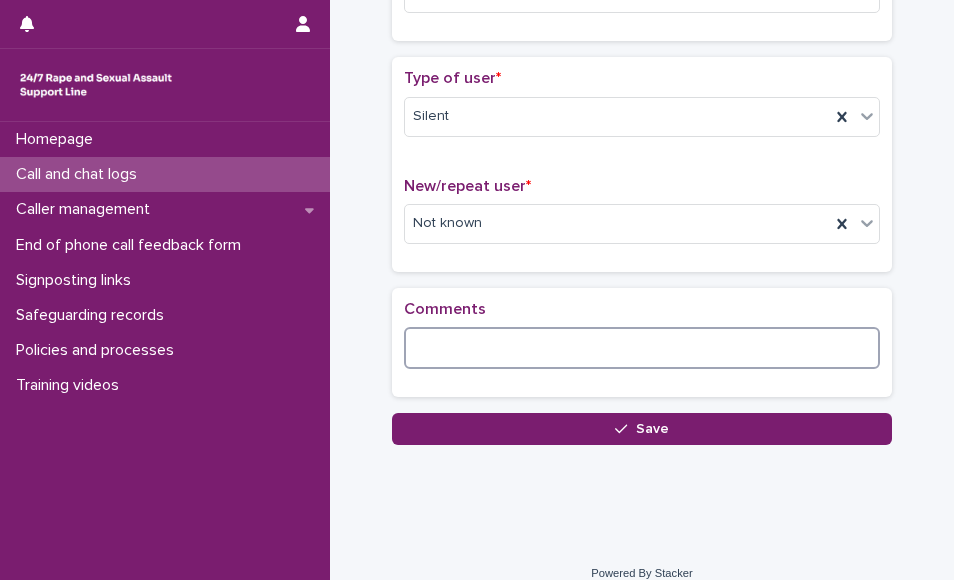 scroll, scrollTop: 0, scrollLeft: 0, axis: both 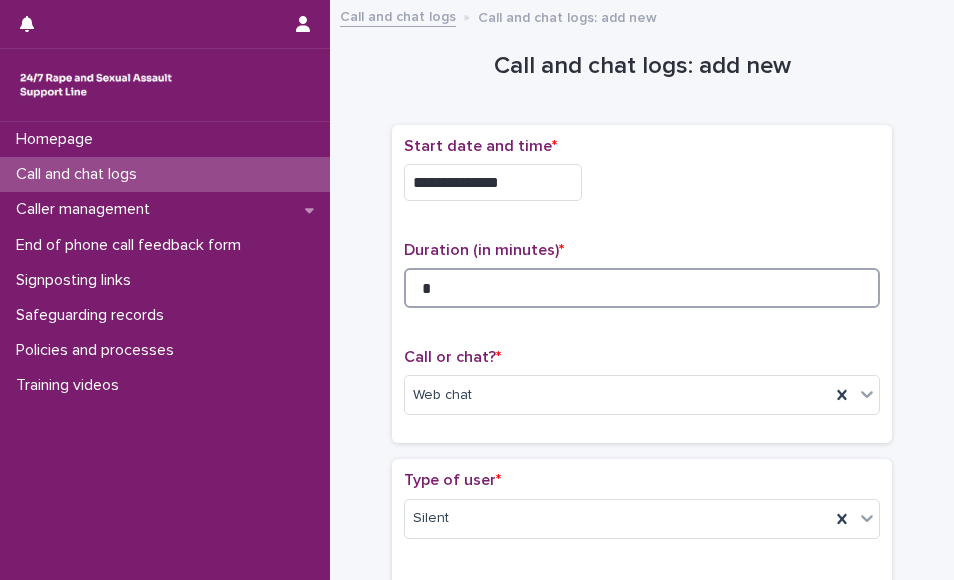 click on "*" at bounding box center (642, 288) 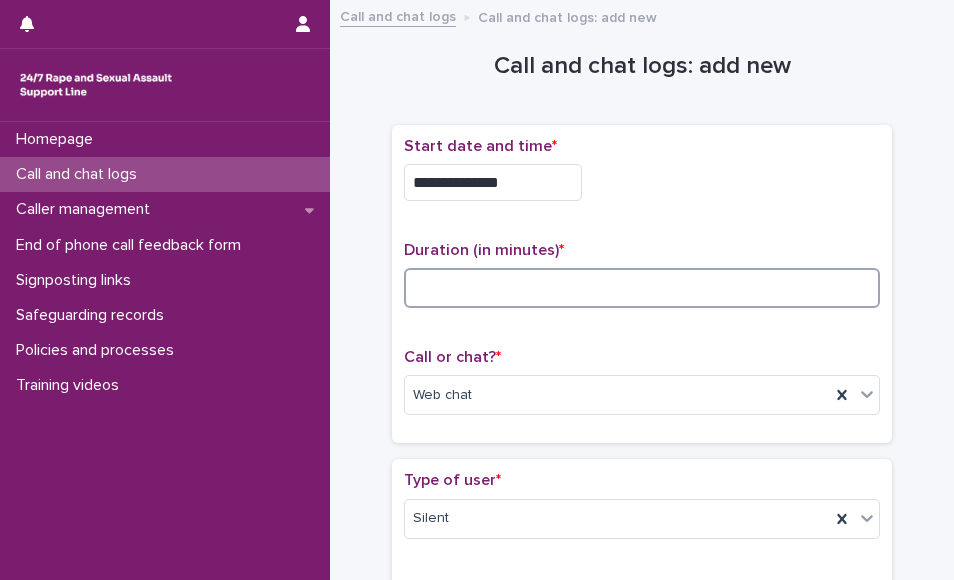 type on "*" 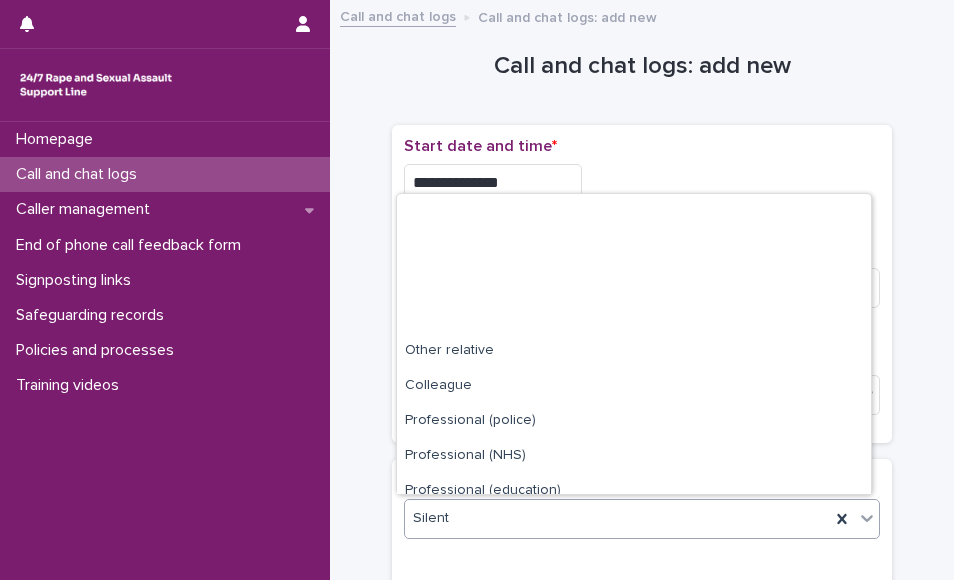 click on "Silent" at bounding box center [617, 518] 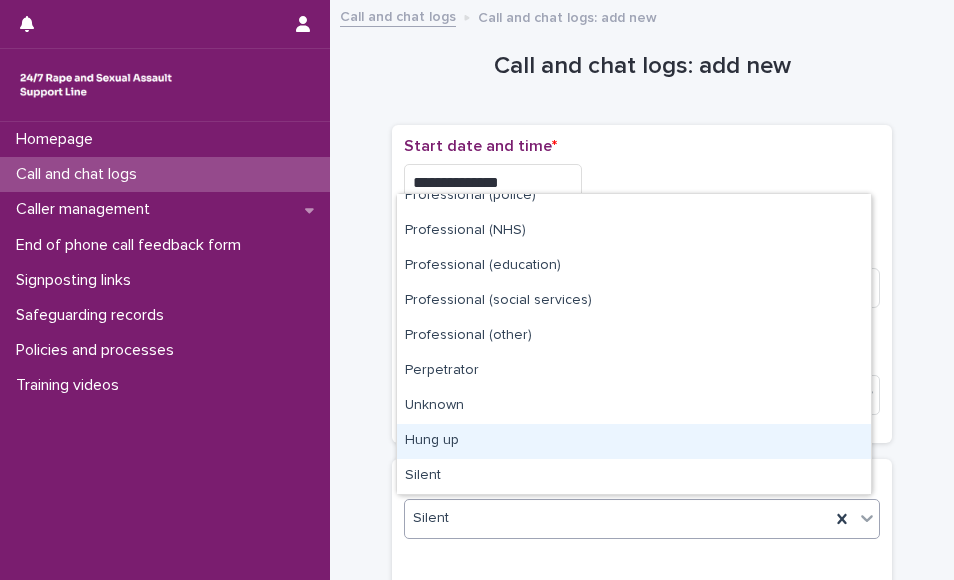 click on "Hung up" at bounding box center (634, 441) 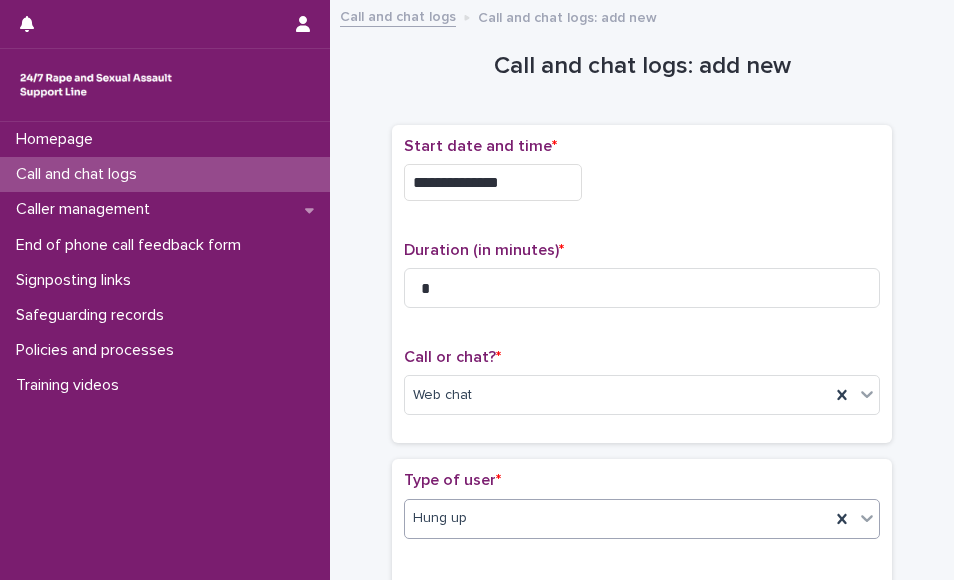 scroll, scrollTop: 418, scrollLeft: 0, axis: vertical 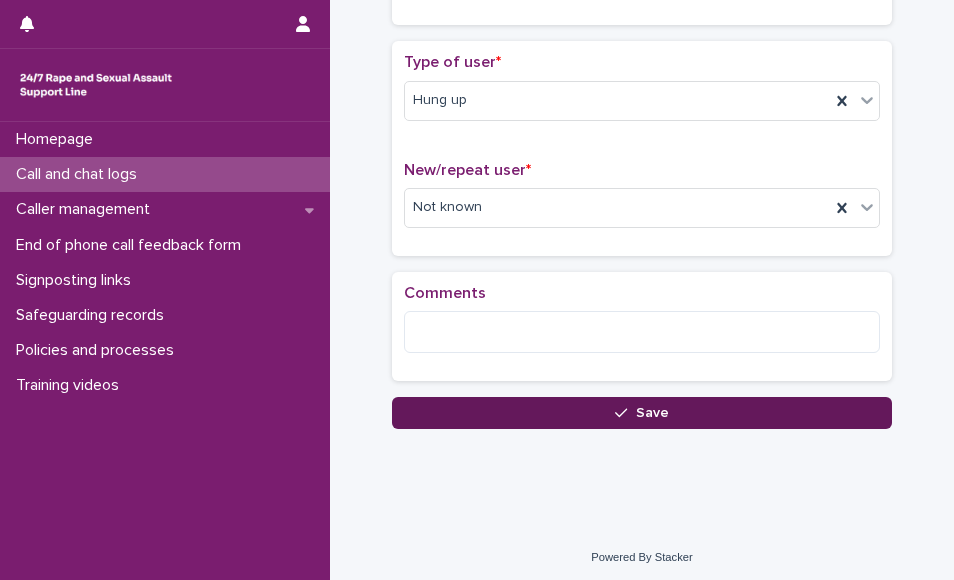 click on "Save" at bounding box center [642, 413] 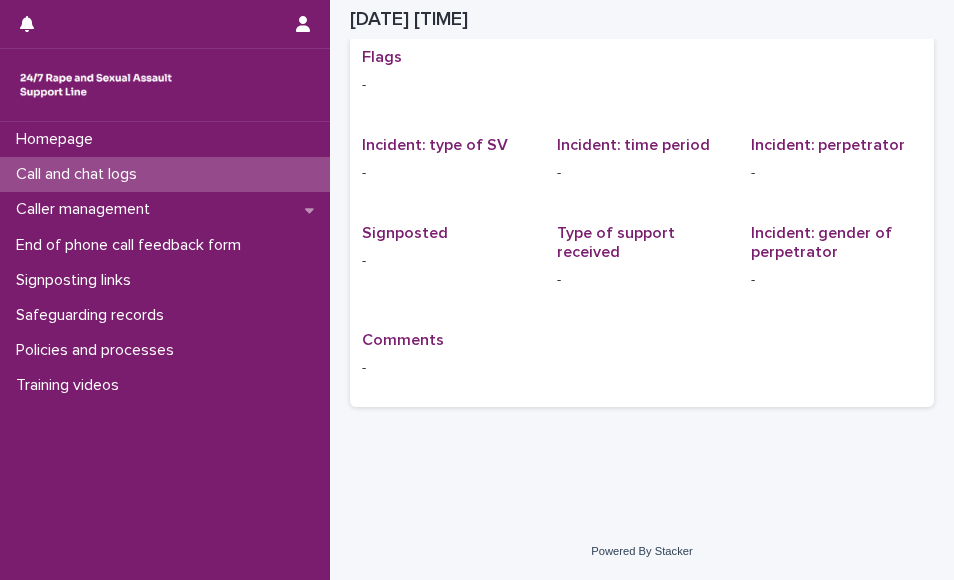 scroll, scrollTop: 19, scrollLeft: 0, axis: vertical 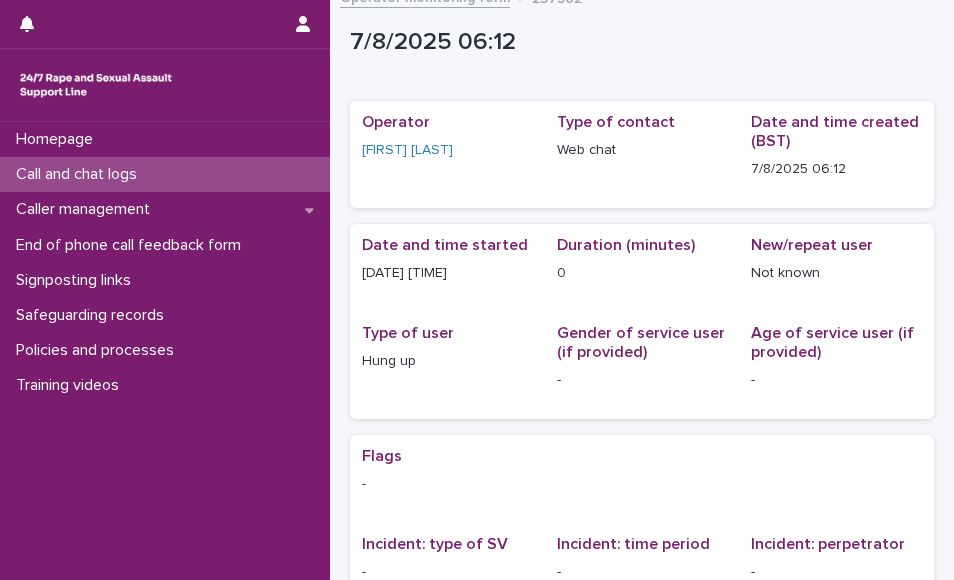 click on "Call and chat logs" at bounding box center (165, 174) 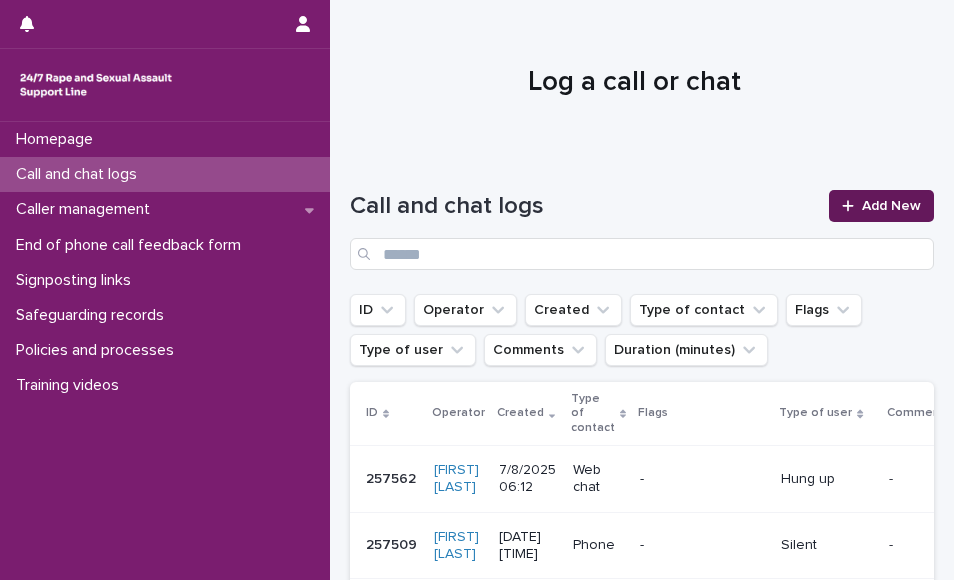click on "Add New" at bounding box center (881, 206) 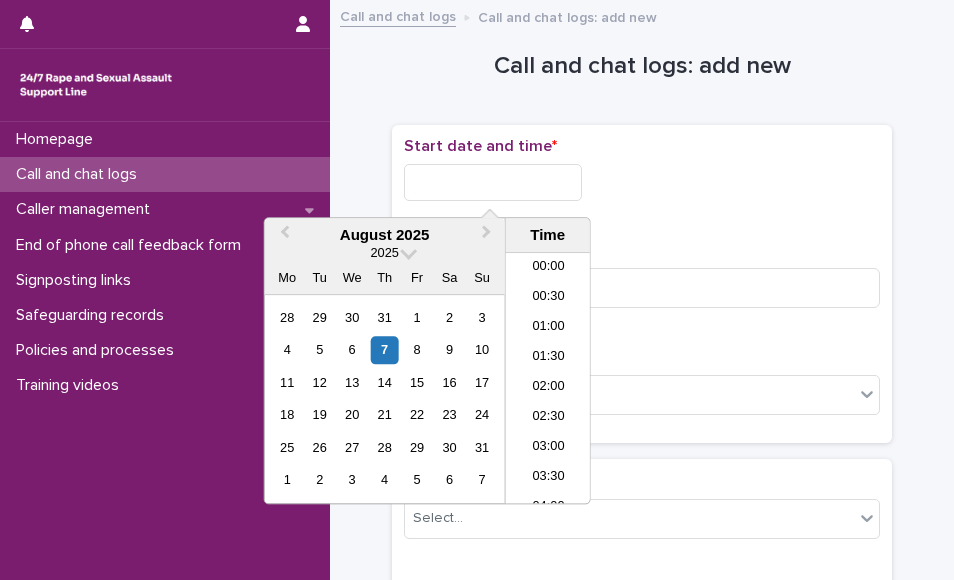 scroll, scrollTop: 280, scrollLeft: 0, axis: vertical 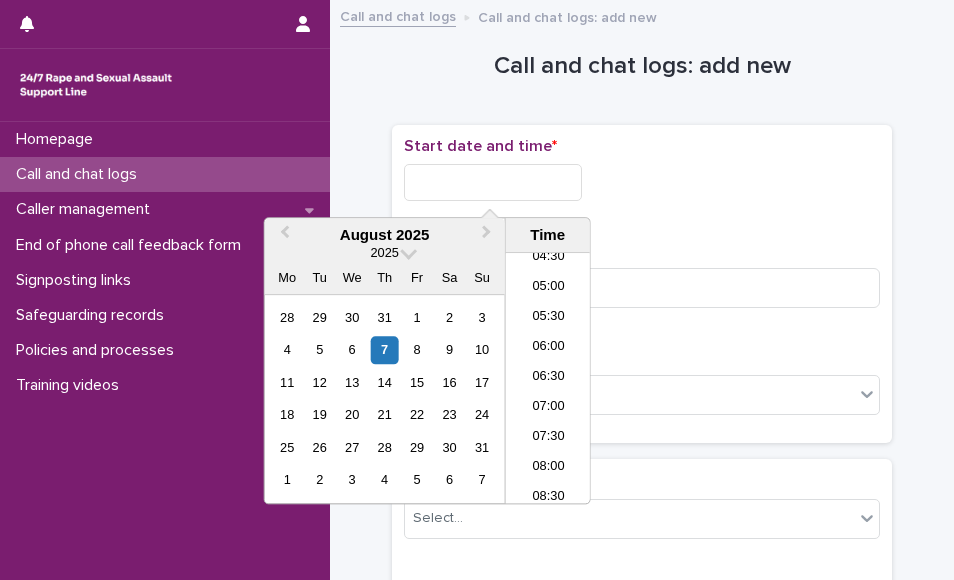 click at bounding box center [493, 182] 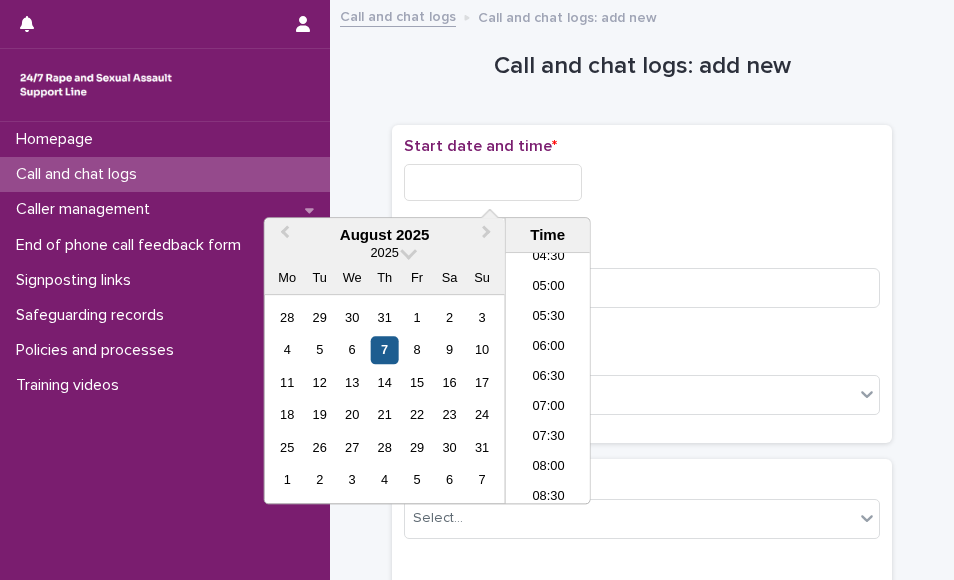 click on "7" at bounding box center (384, 350) 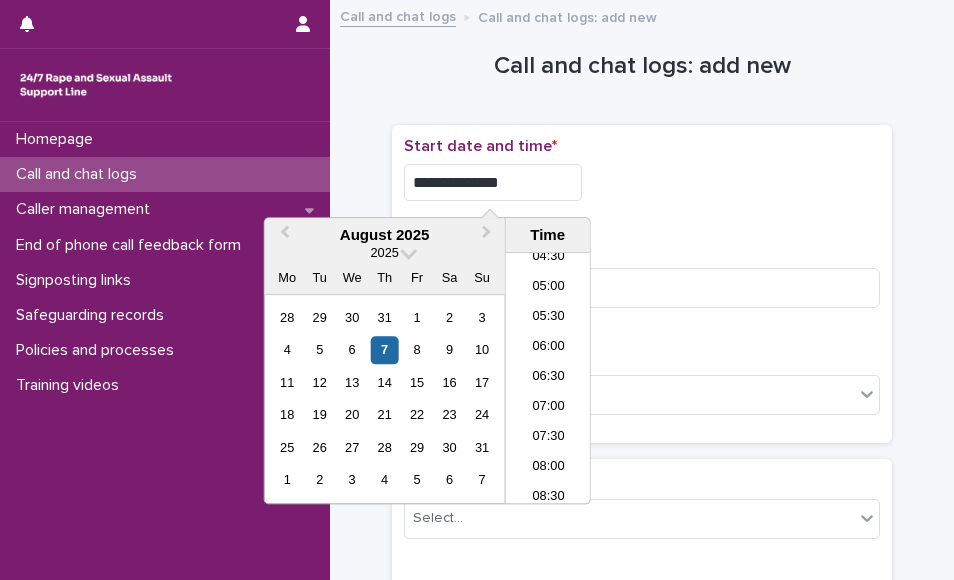 click on "**********" at bounding box center [493, 182] 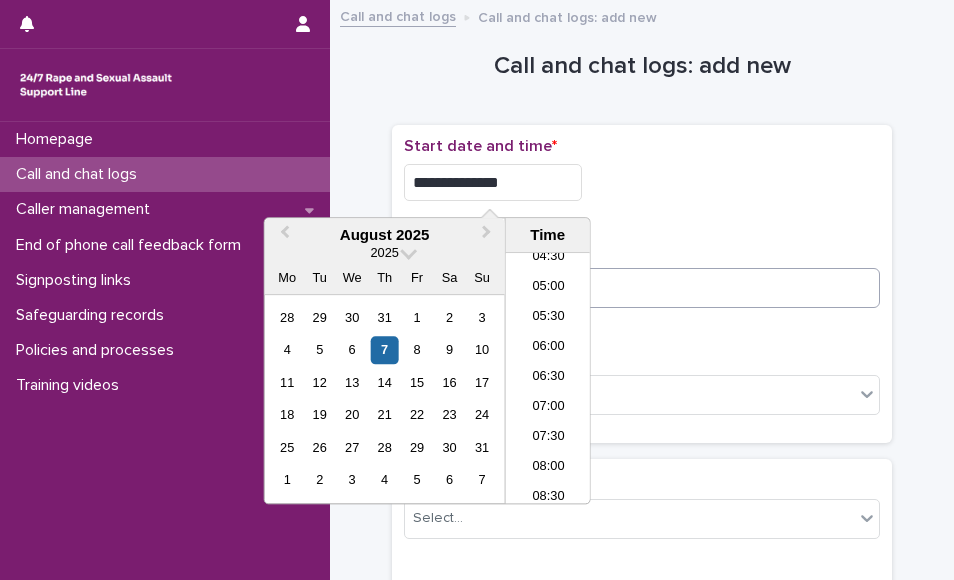 type on "**********" 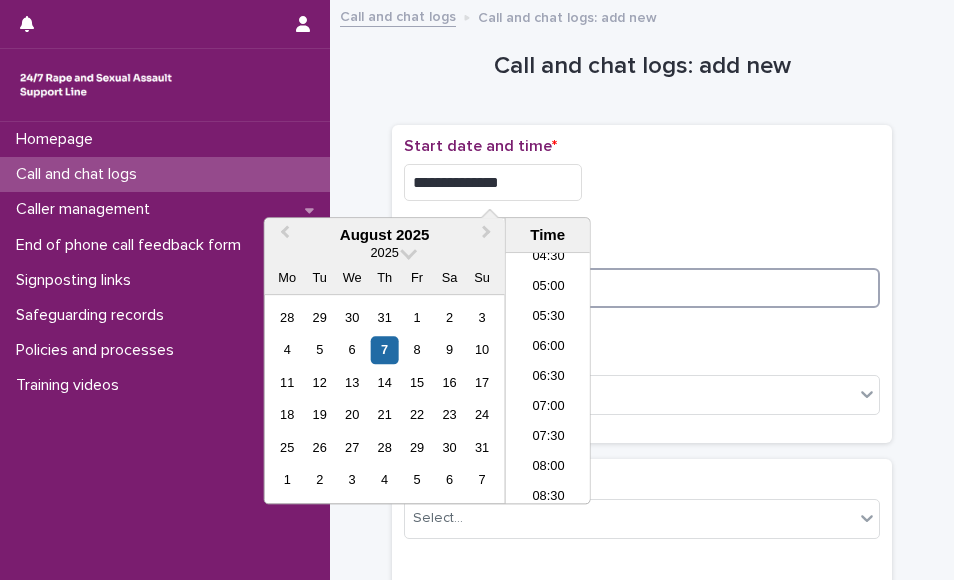 click at bounding box center [642, 288] 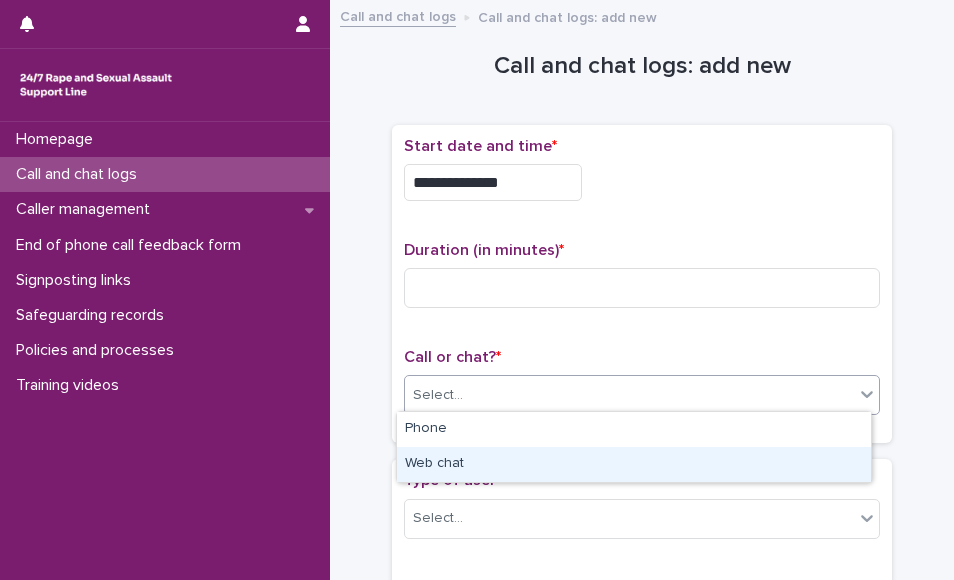 click on "**********" at bounding box center [477, 290] 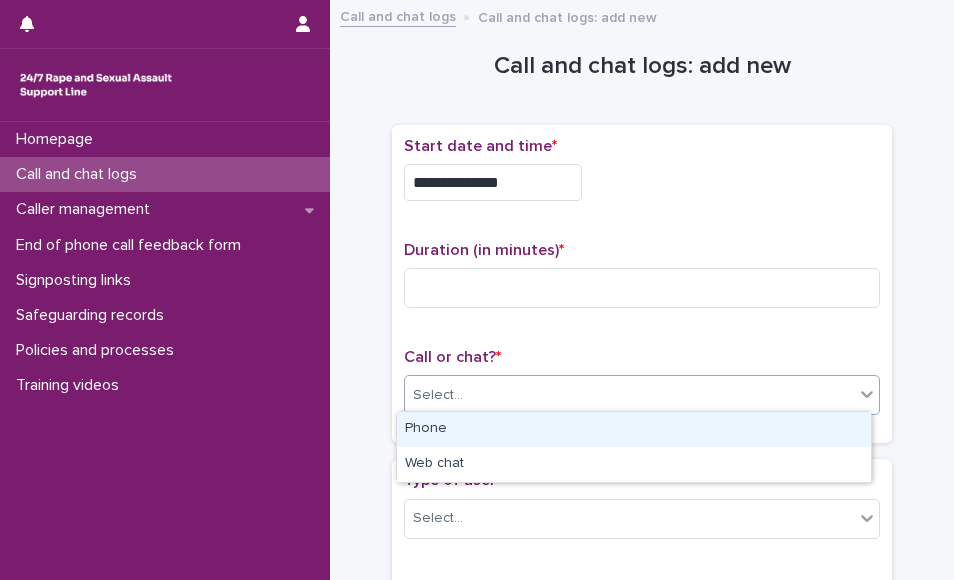drag, startPoint x: 532, startPoint y: 397, endPoint x: 503, endPoint y: 449, distance: 59.5399 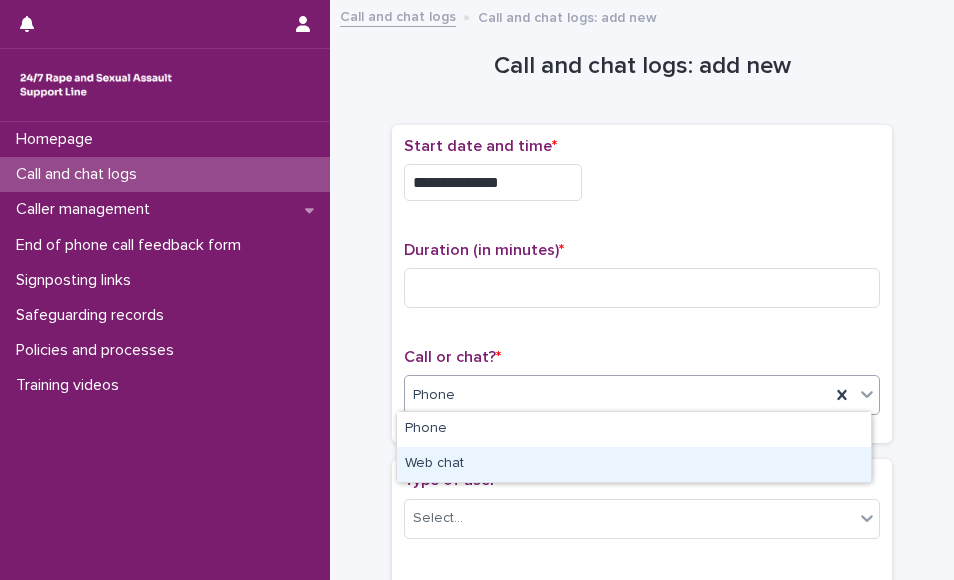 drag, startPoint x: 520, startPoint y: 392, endPoint x: 492, endPoint y: 462, distance: 75.39231 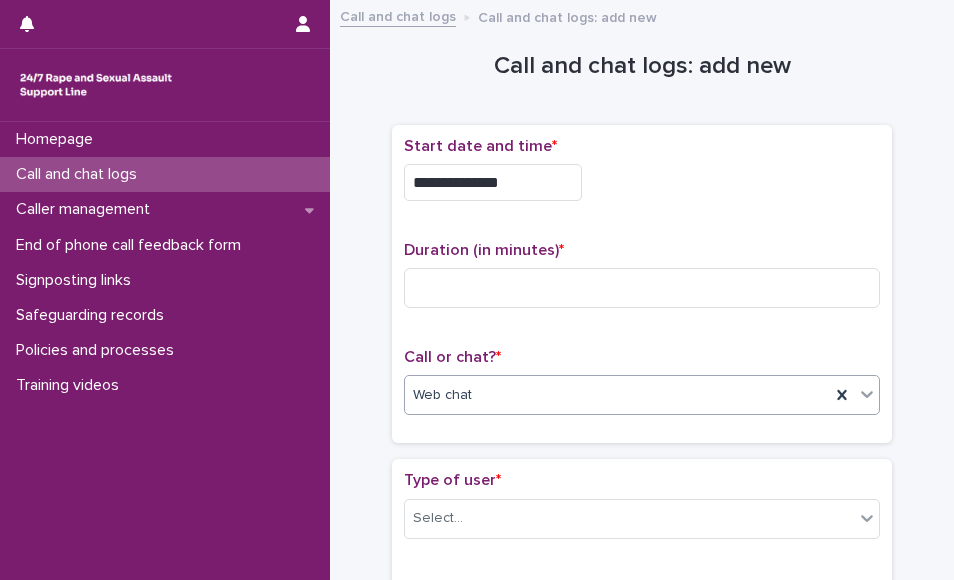 click on "**********" at bounding box center [642, 1035] 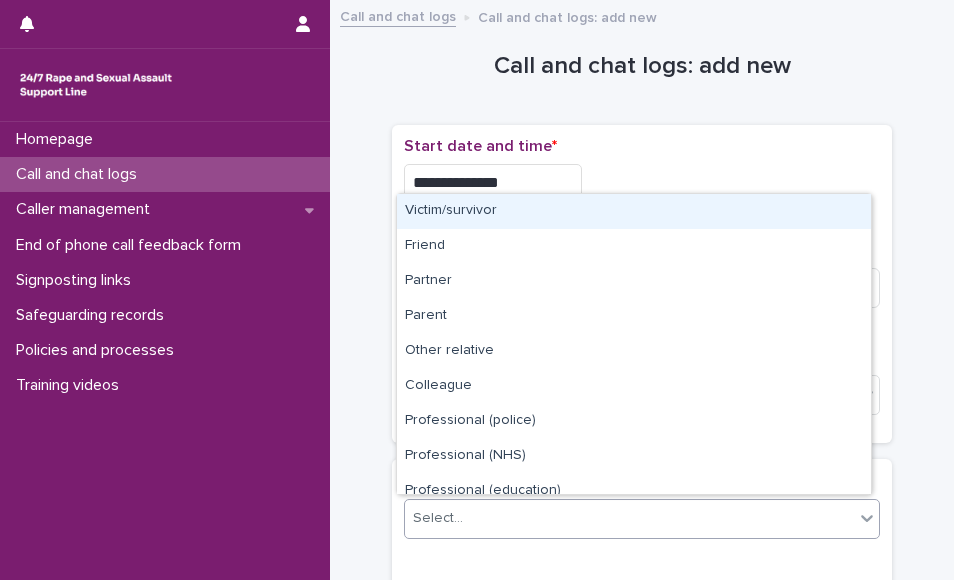 click on "Select..." at bounding box center [629, 518] 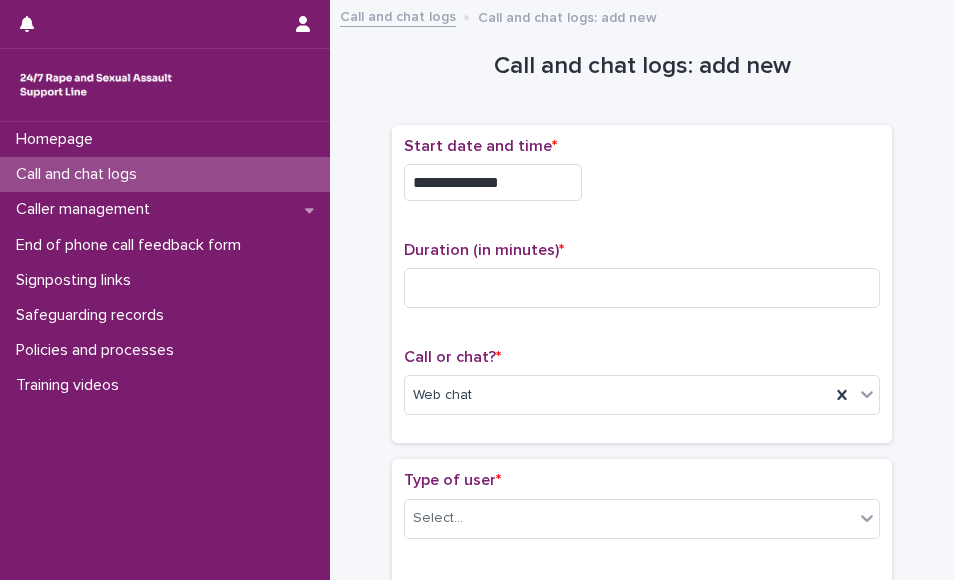 click on "**********" at bounding box center (642, 177) 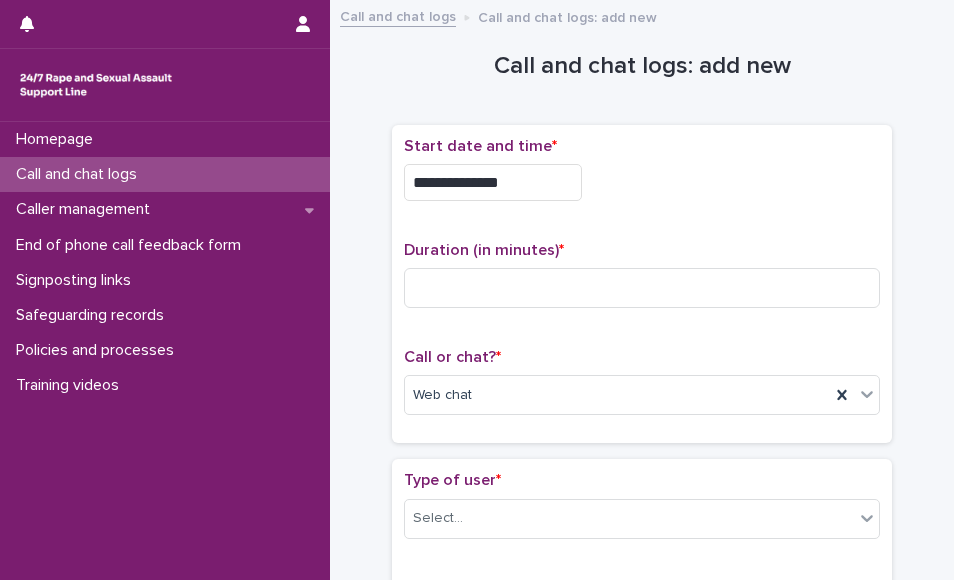 click on "Duration (in minutes) *" at bounding box center (642, 282) 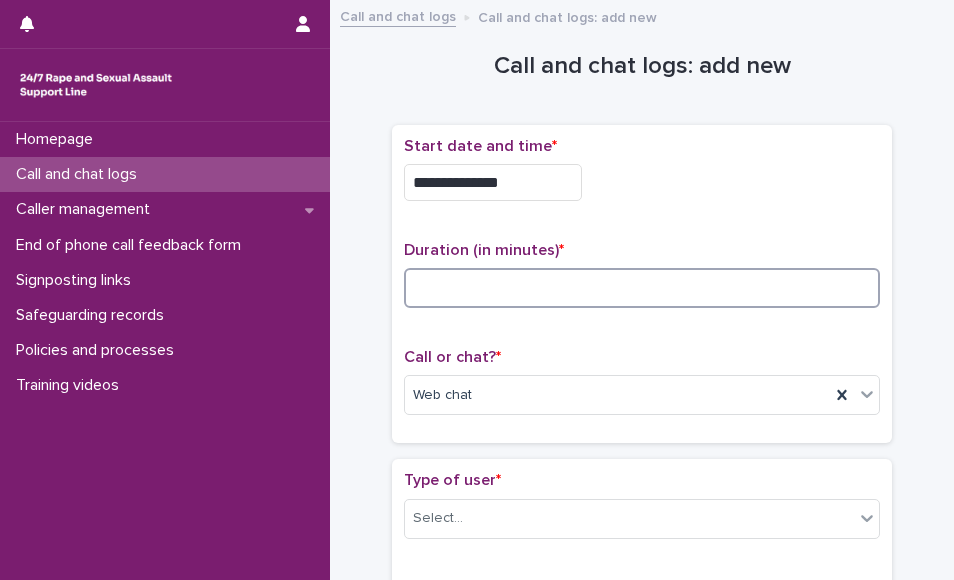 click at bounding box center (642, 288) 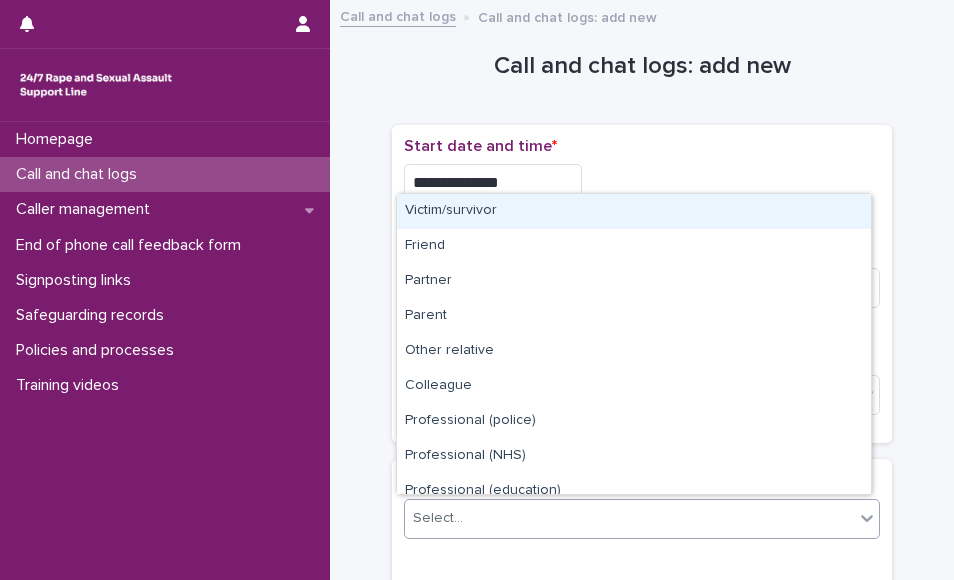click on "Select..." at bounding box center [629, 518] 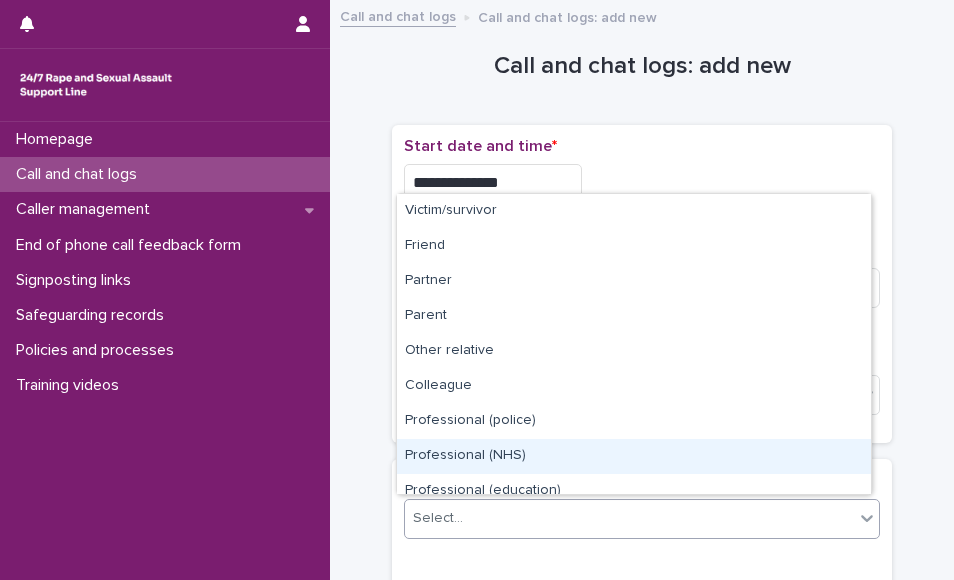 scroll, scrollTop: 225, scrollLeft: 0, axis: vertical 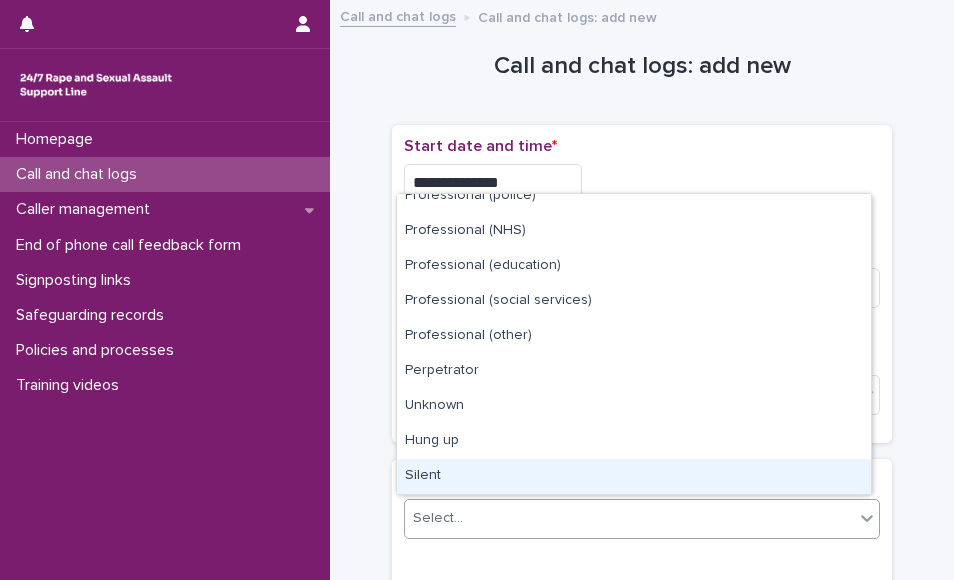 click on "Silent" at bounding box center (634, 476) 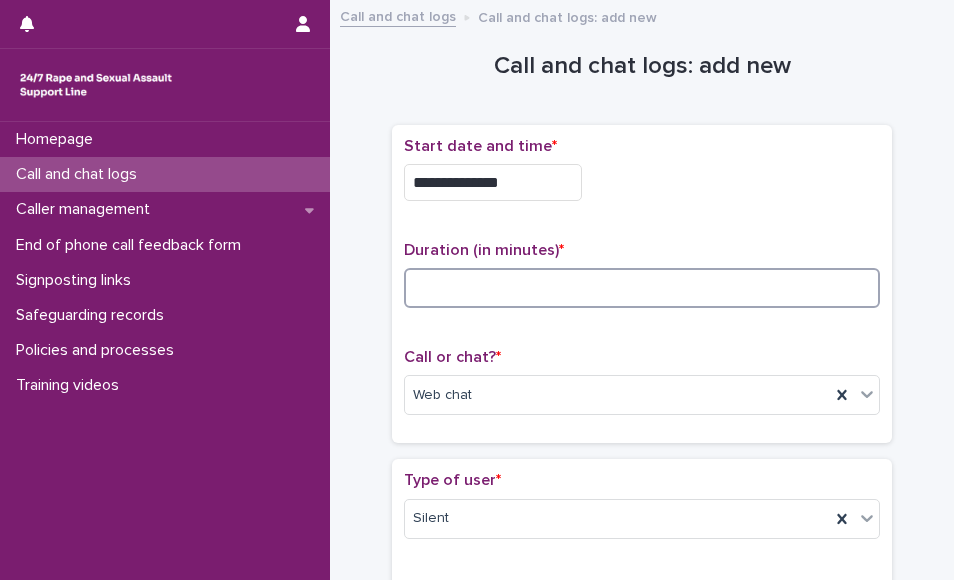 click at bounding box center (642, 288) 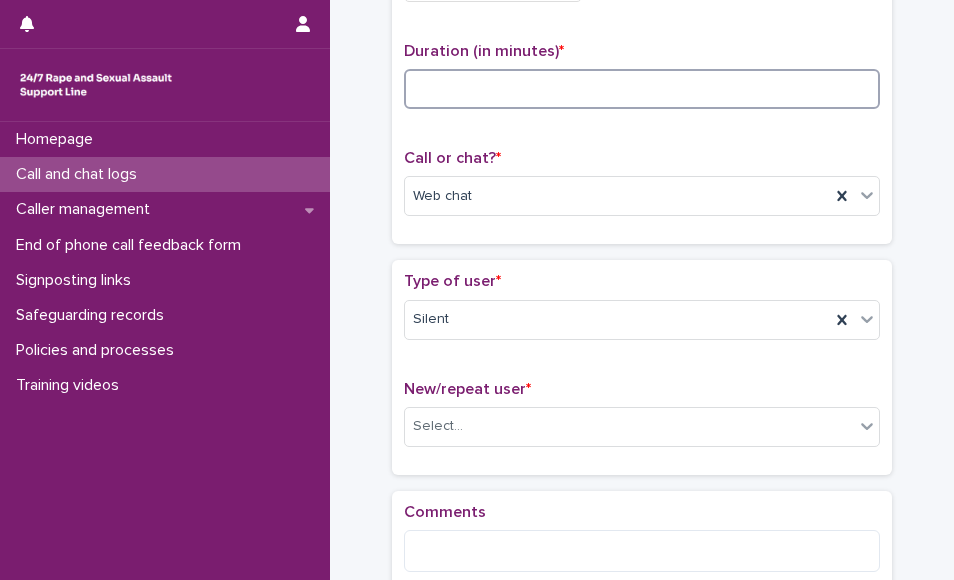 scroll, scrollTop: 200, scrollLeft: 0, axis: vertical 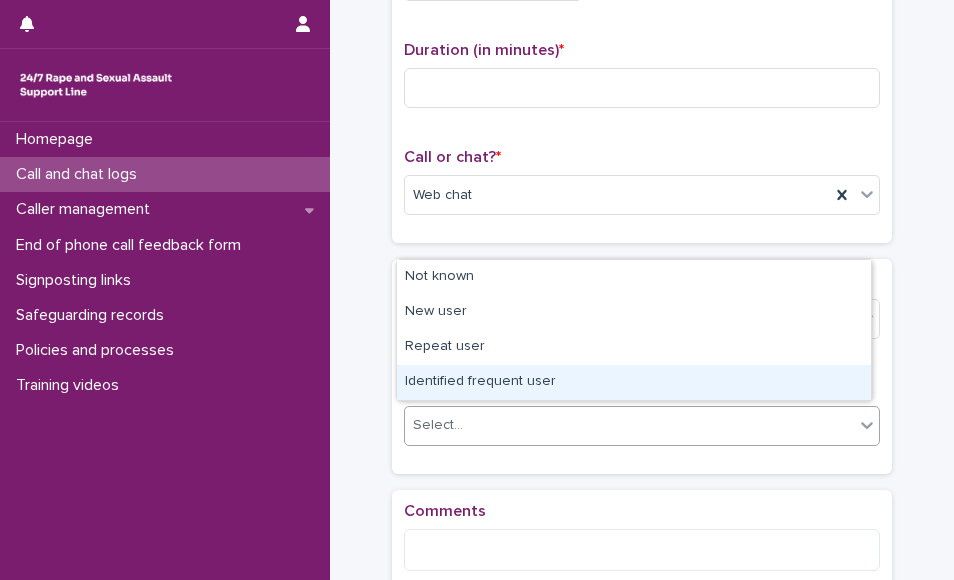click on "**********" at bounding box center [477, 290] 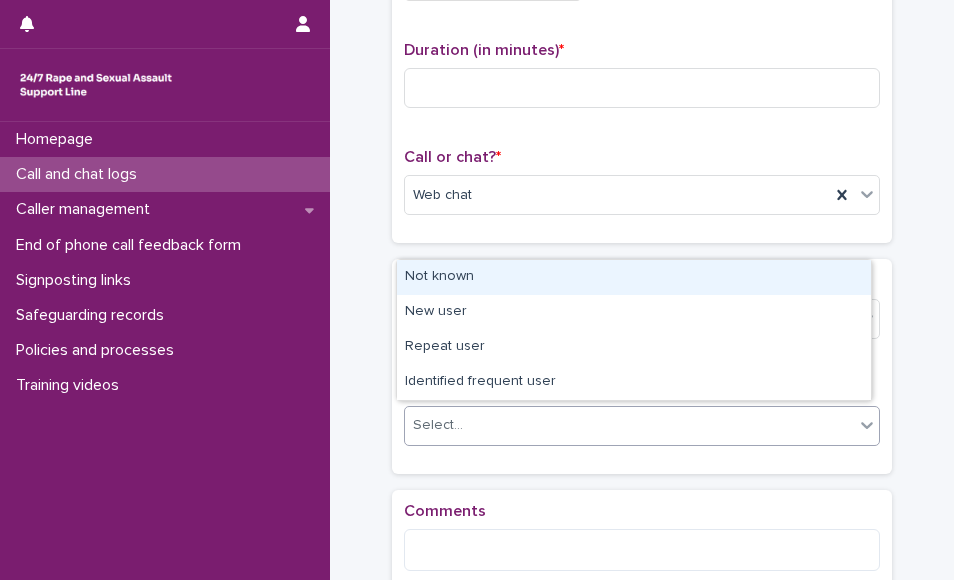 click on "Not known" at bounding box center [634, 277] 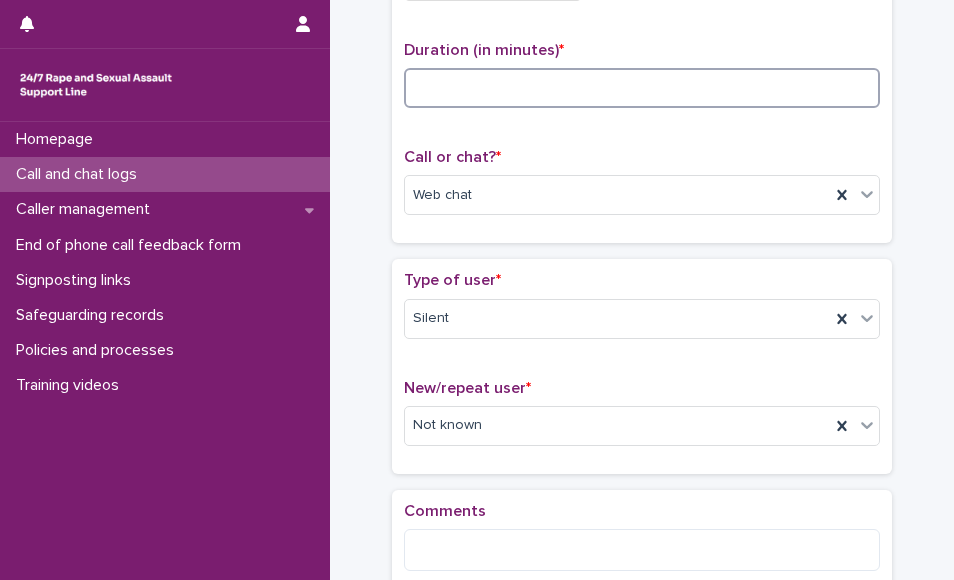 click at bounding box center (642, 88) 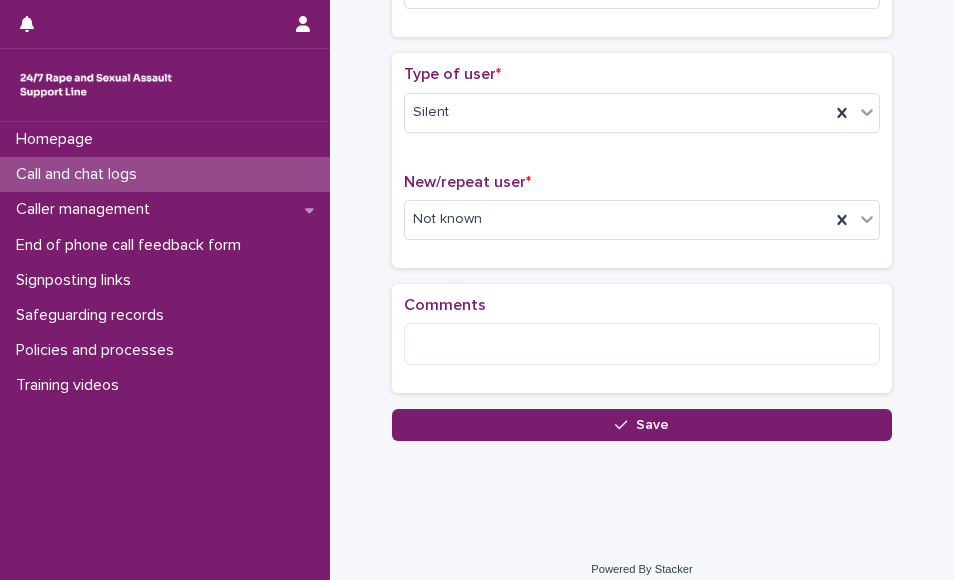 scroll, scrollTop: 418, scrollLeft: 0, axis: vertical 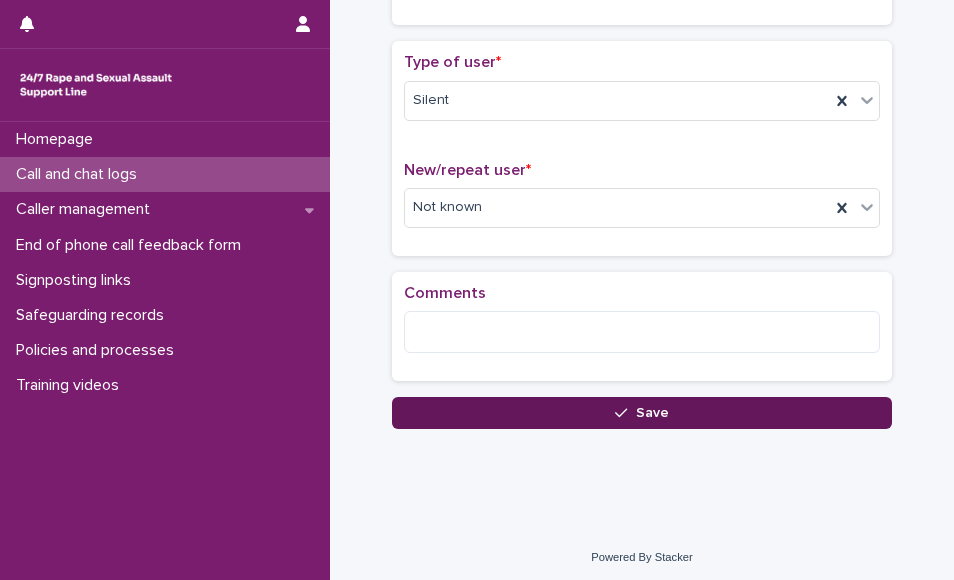 type on "*" 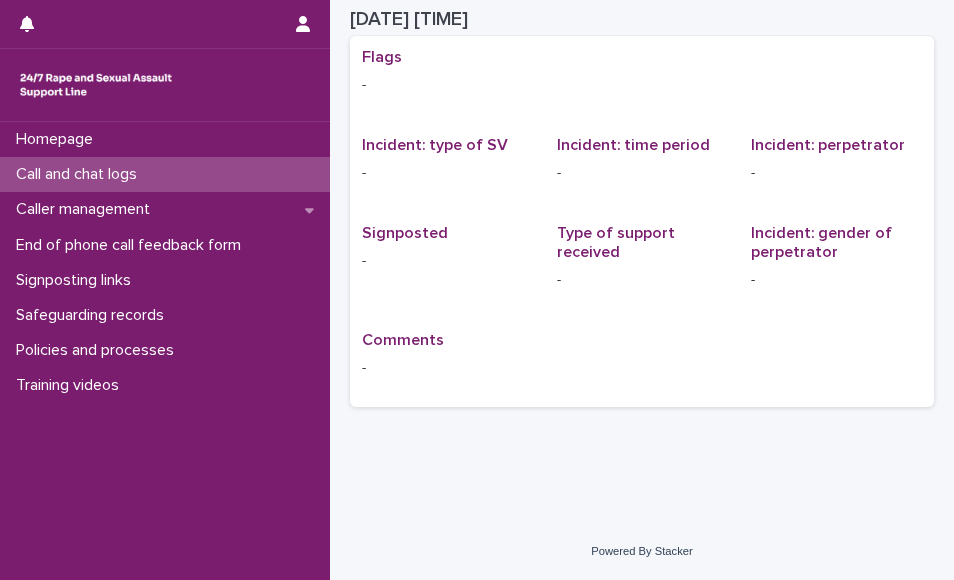scroll, scrollTop: 29, scrollLeft: 0, axis: vertical 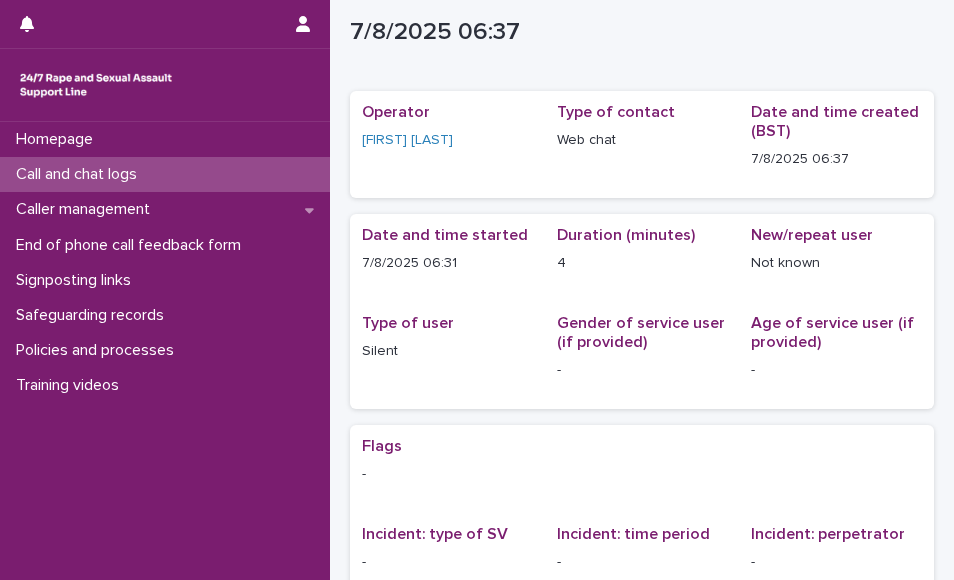 click on "Call and chat logs" at bounding box center (165, 174) 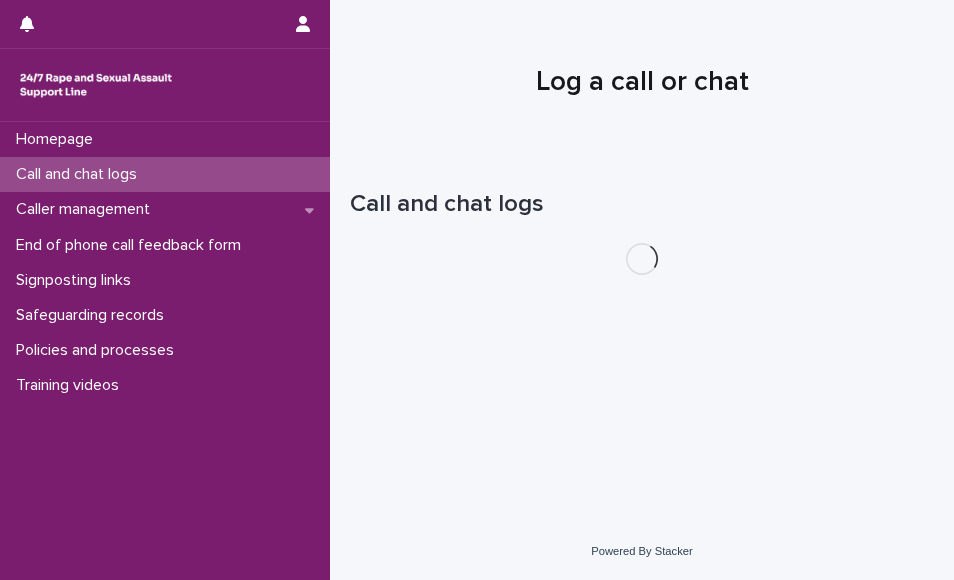scroll, scrollTop: 0, scrollLeft: 0, axis: both 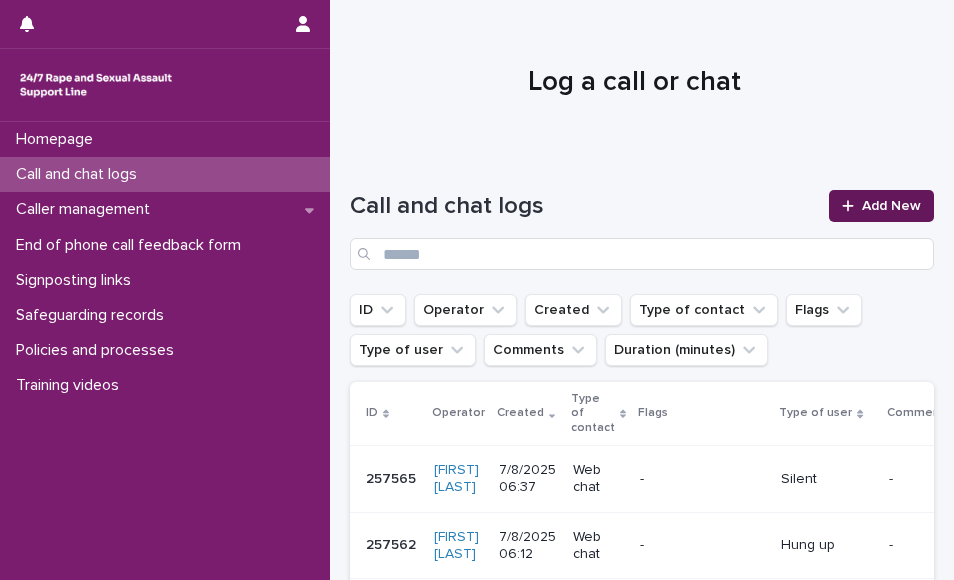 click on "Add New" at bounding box center [881, 206] 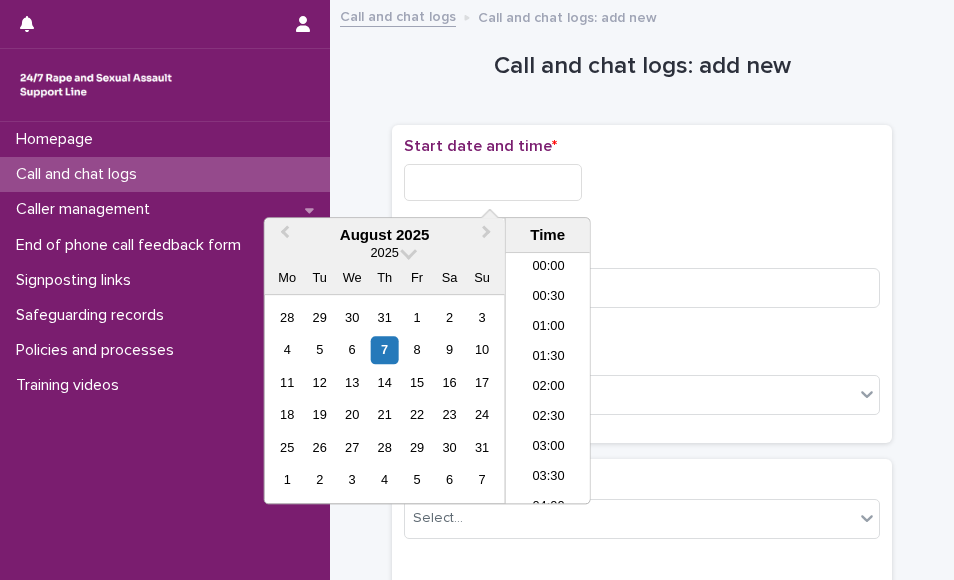 click at bounding box center (493, 182) 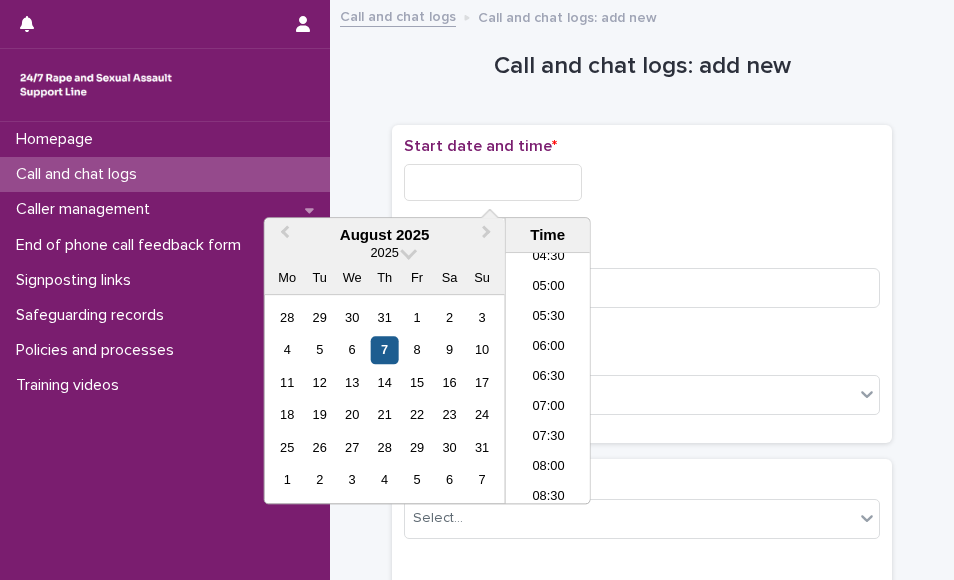 click on "7" at bounding box center [384, 350] 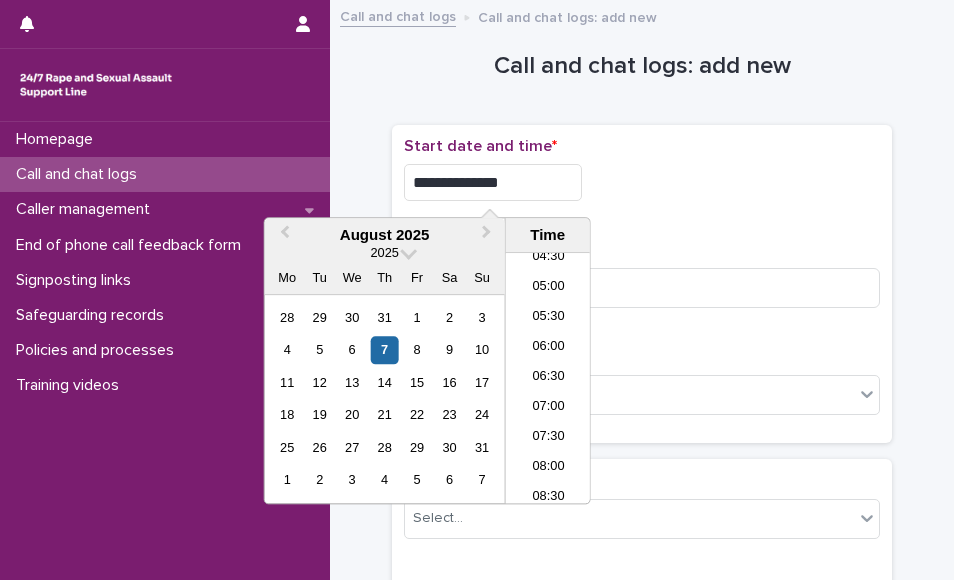 click on "**********" at bounding box center [493, 182] 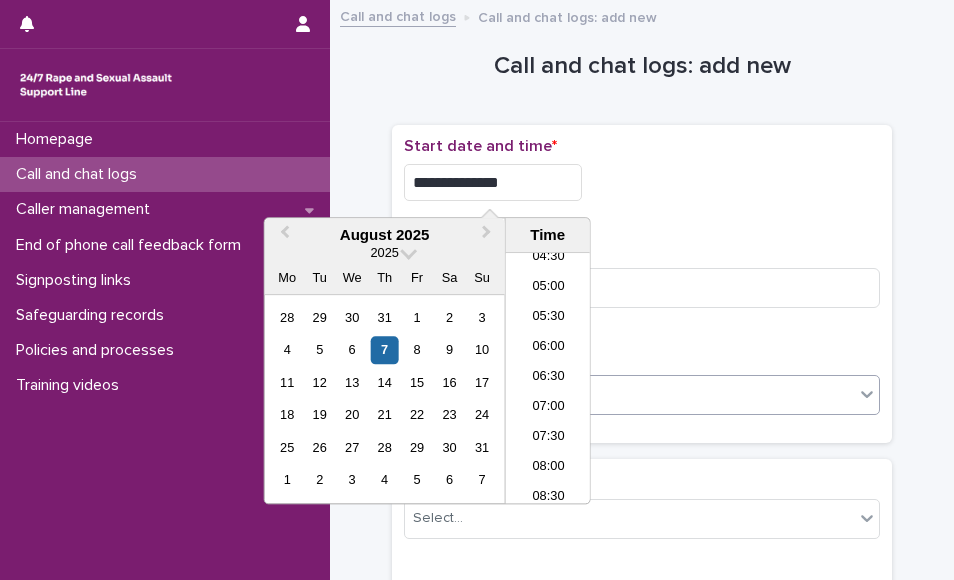 type on "**********" 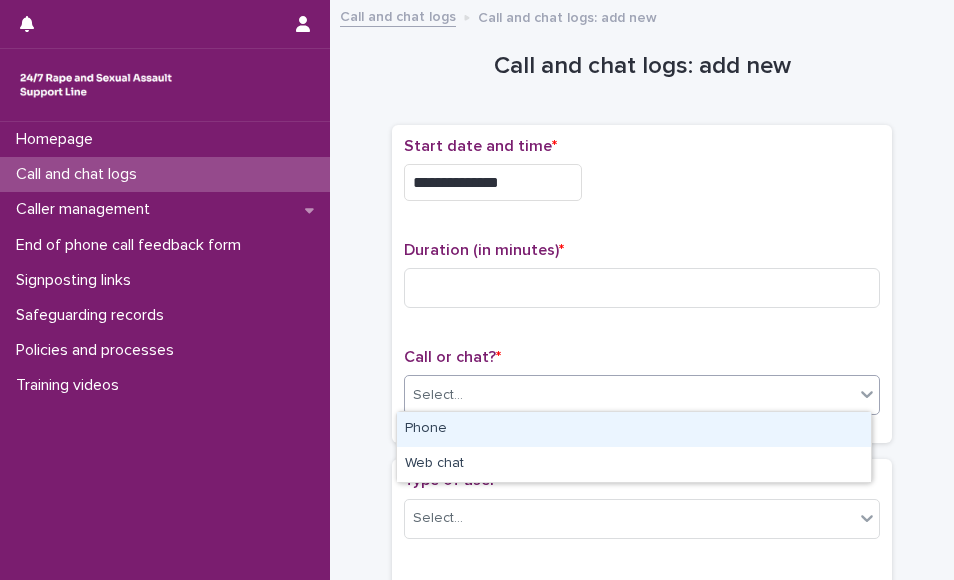 click on "Select..." at bounding box center [642, 395] 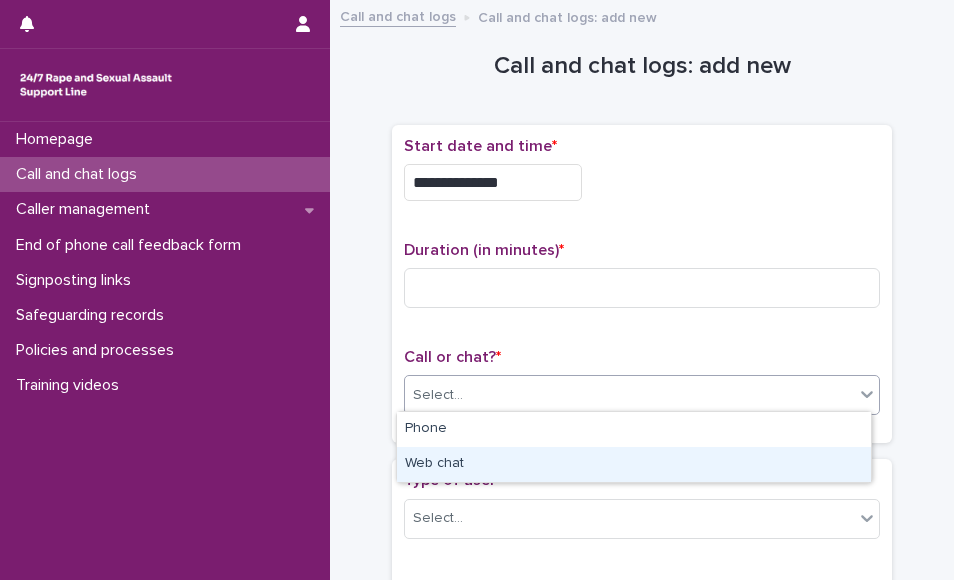 click on "Web chat" at bounding box center [634, 464] 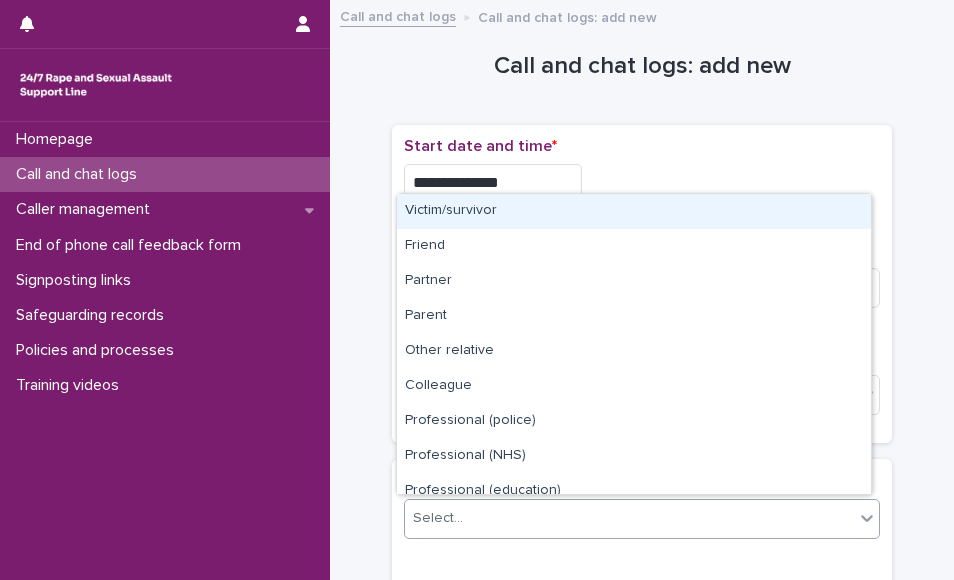 click on "Select..." at bounding box center [629, 518] 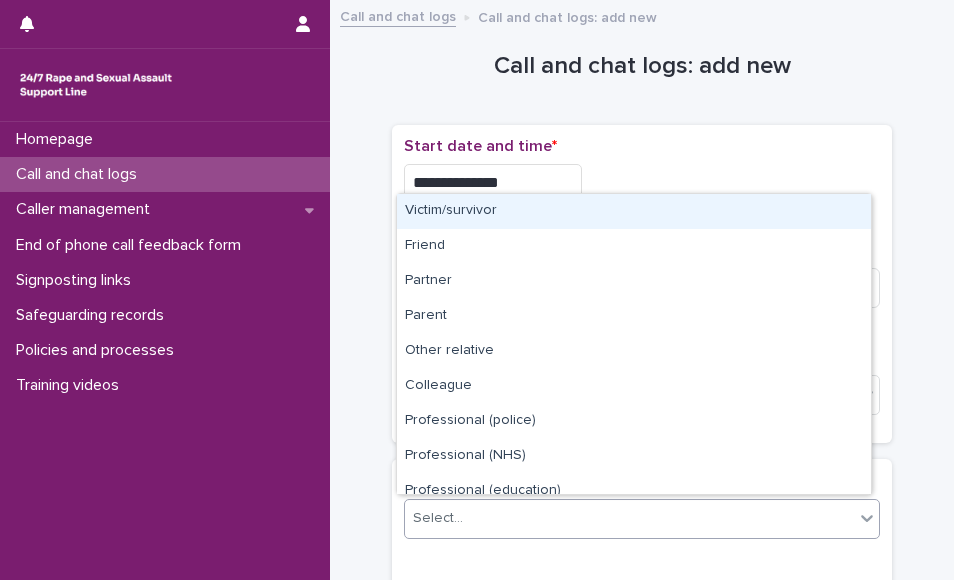 click on "Select..." at bounding box center (629, 518) 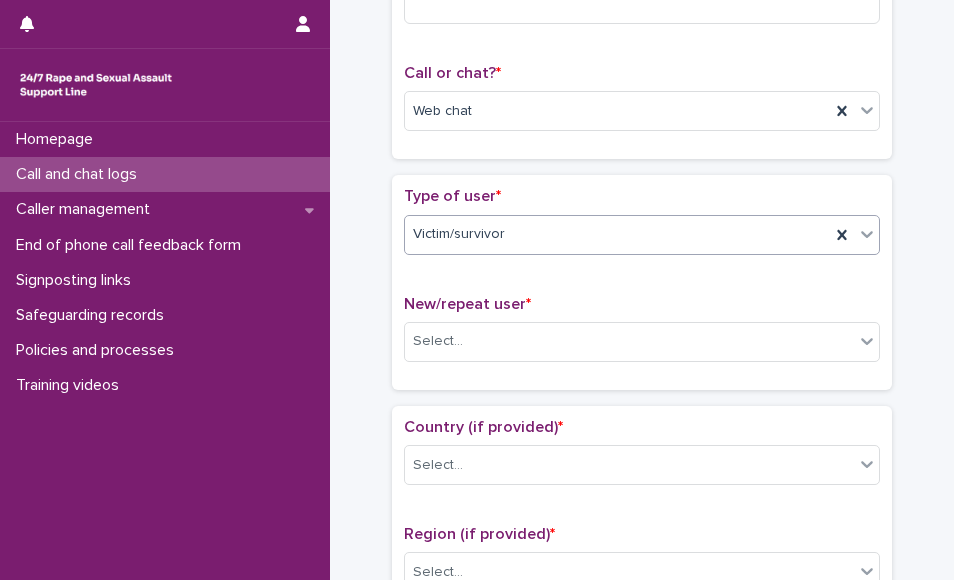 scroll, scrollTop: 320, scrollLeft: 0, axis: vertical 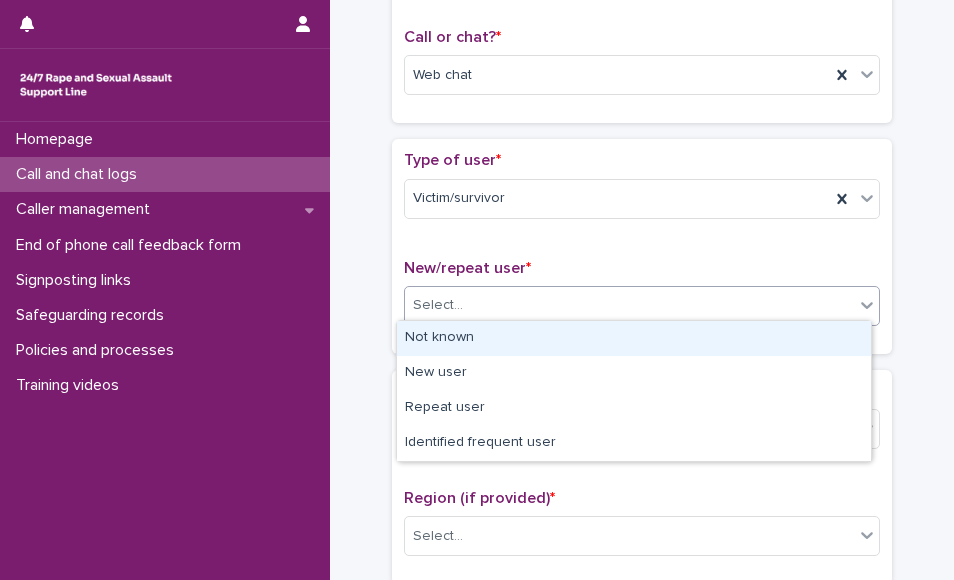 click on "Select..." at bounding box center [629, 305] 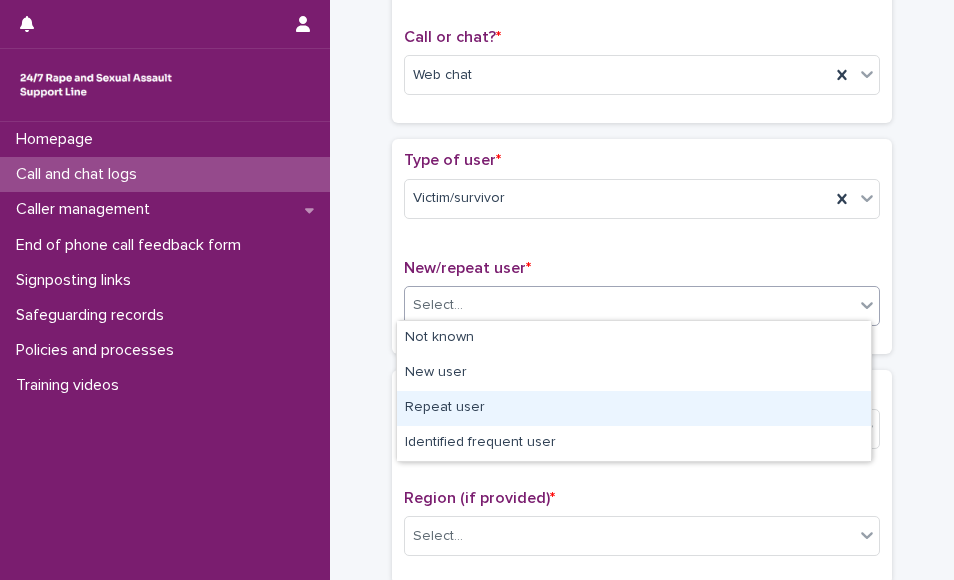 click on "Repeat user" at bounding box center (634, 408) 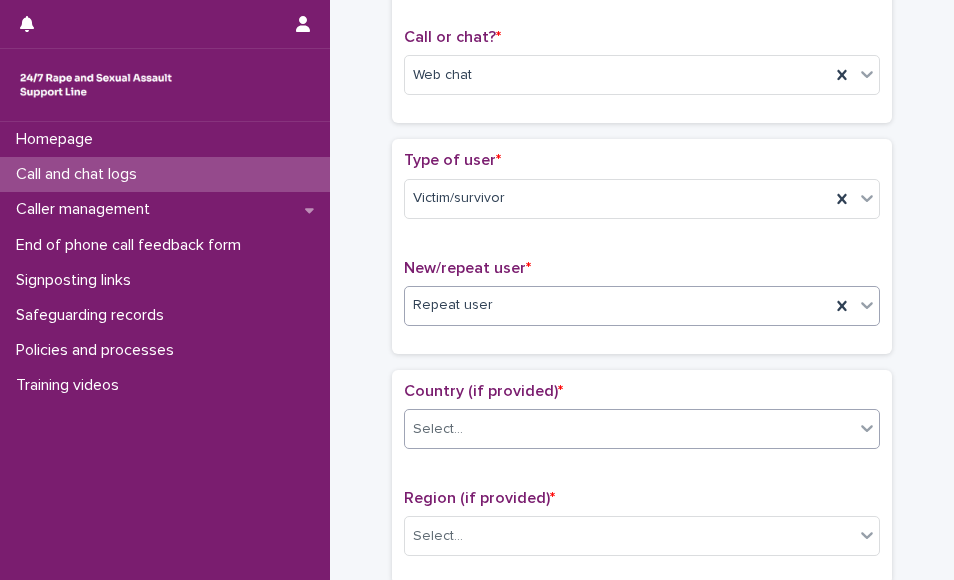 click on "Select..." at bounding box center [629, 429] 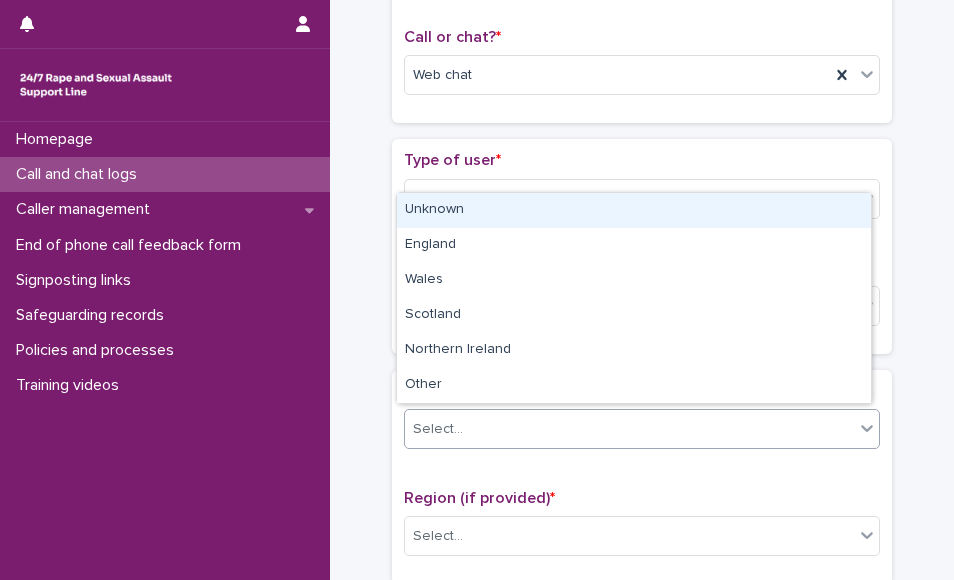click on "Unknown" at bounding box center [634, 210] 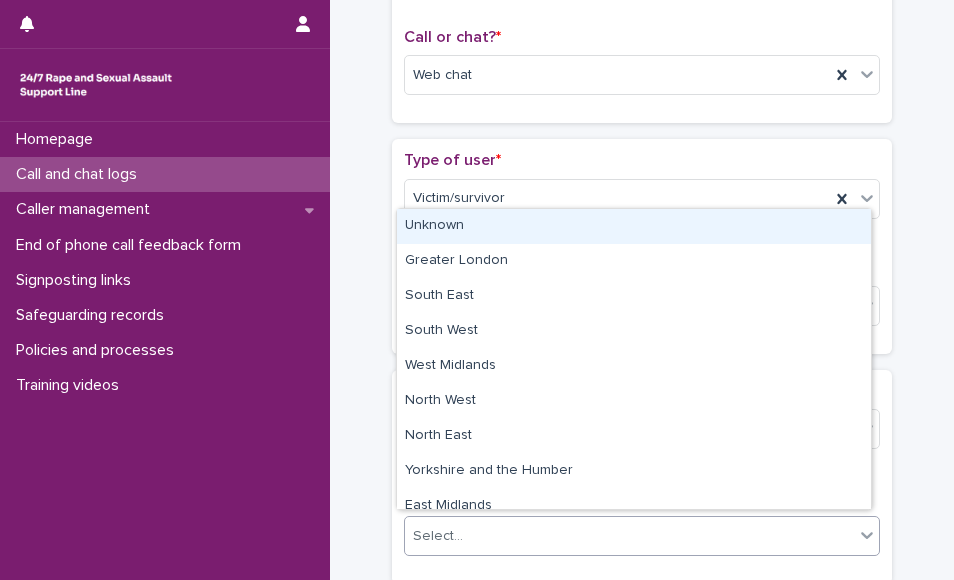 click on "Select..." at bounding box center (629, 536) 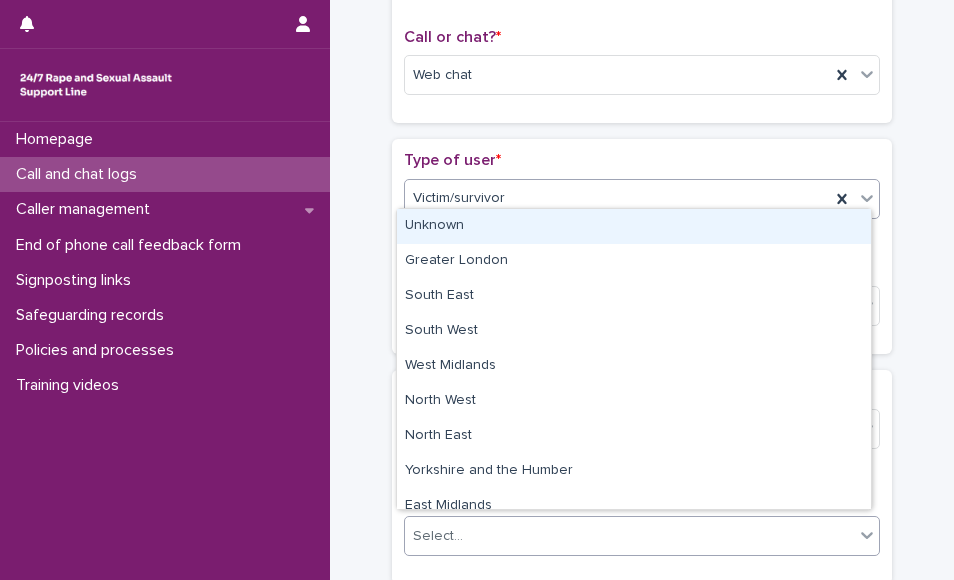click on "Unknown" at bounding box center (634, 226) 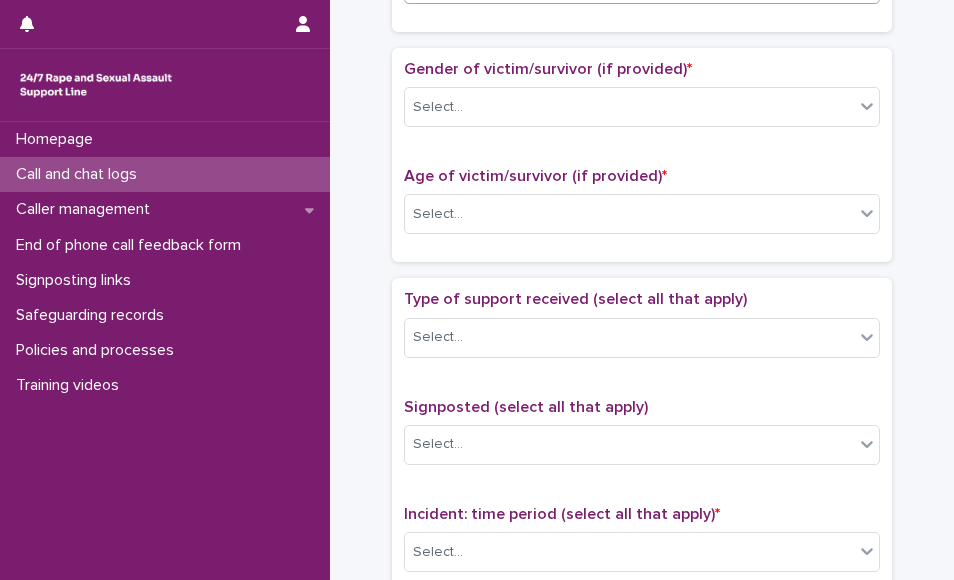scroll, scrollTop: 880, scrollLeft: 0, axis: vertical 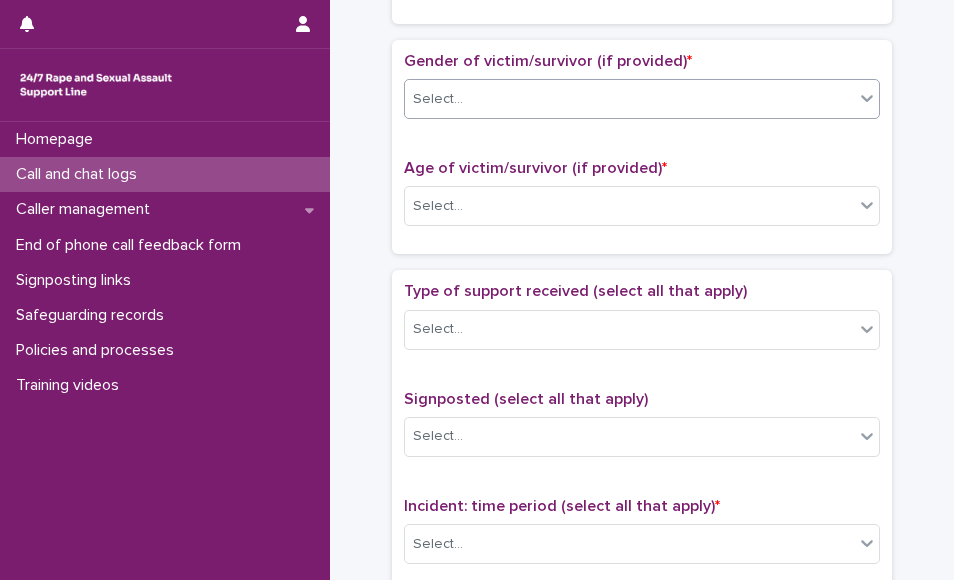 drag, startPoint x: 852, startPoint y: 113, endPoint x: 840, endPoint y: 80, distance: 35.1141 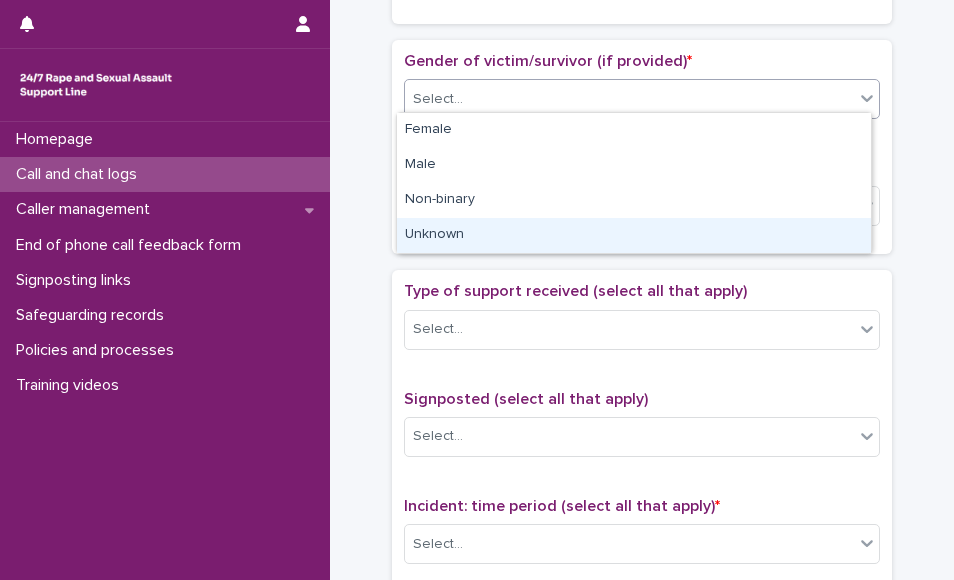 drag, startPoint x: 840, startPoint y: 80, endPoint x: 741, endPoint y: 228, distance: 178.05898 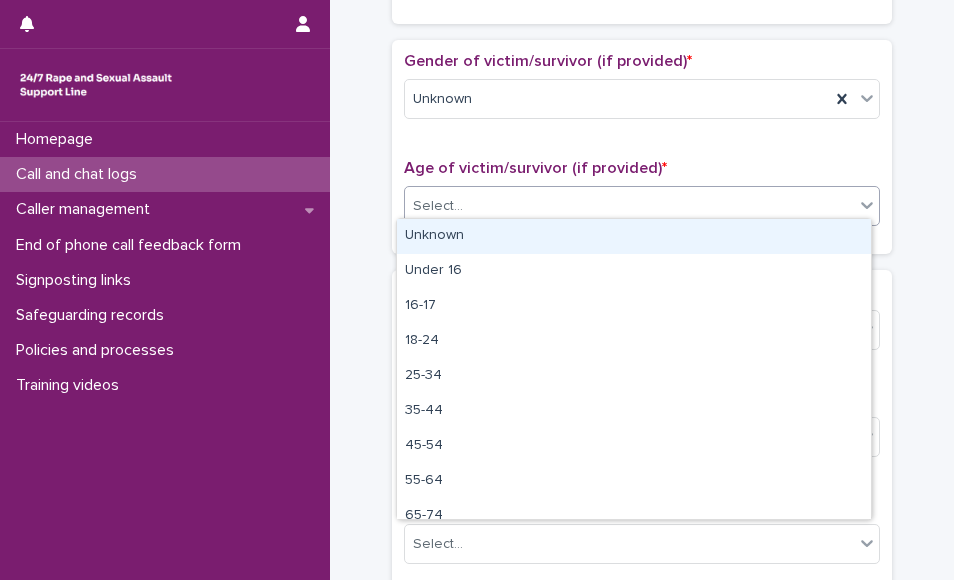 drag, startPoint x: 751, startPoint y: 207, endPoint x: 728, endPoint y: 234, distance: 35.468296 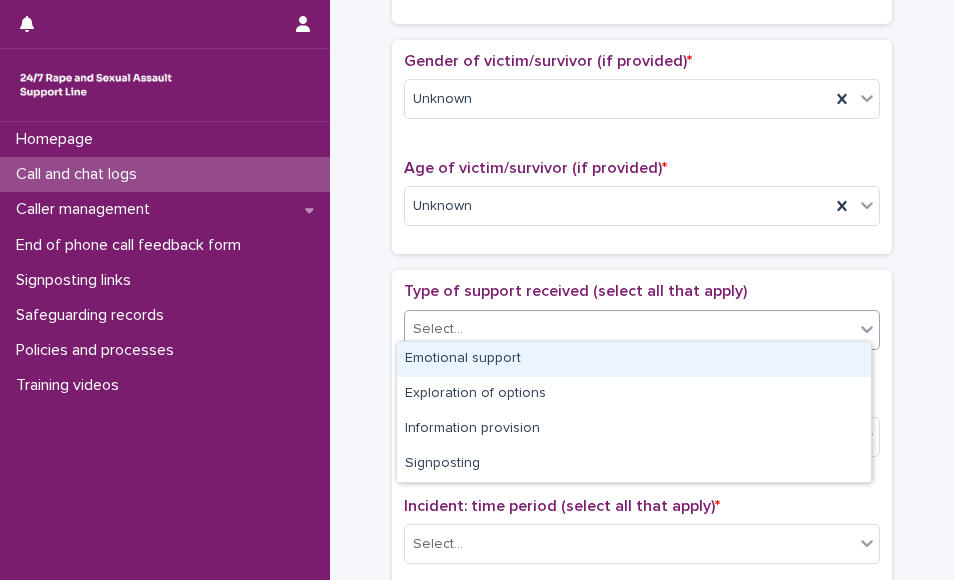 drag, startPoint x: 632, startPoint y: 336, endPoint x: 608, endPoint y: 370, distance: 41.617306 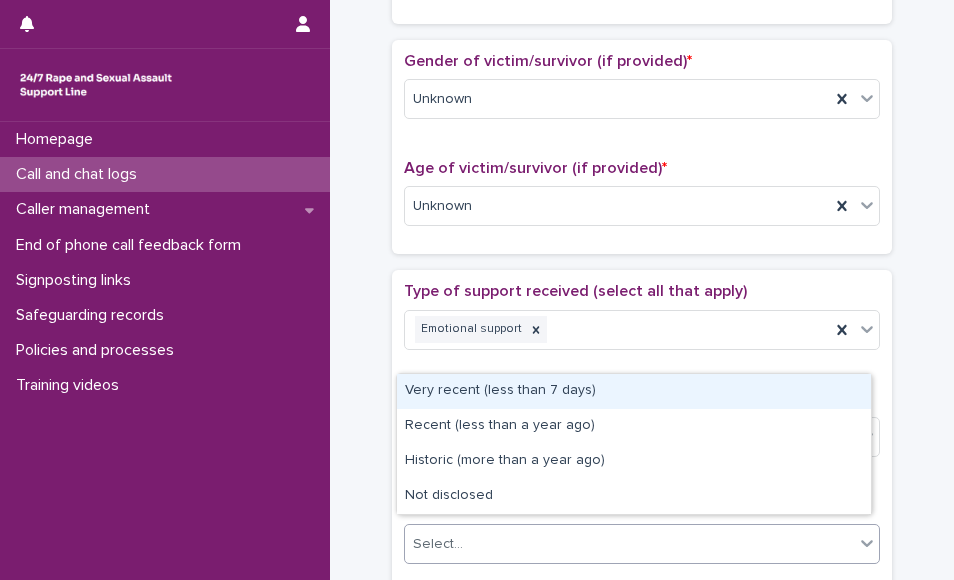 click on "Select..." at bounding box center [629, 544] 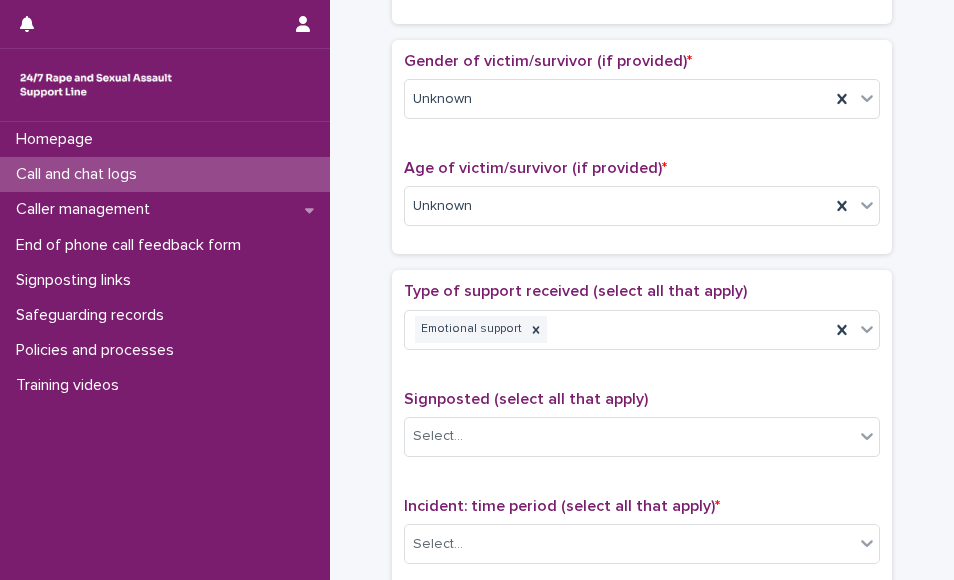 click on "**********" at bounding box center [642, 155] 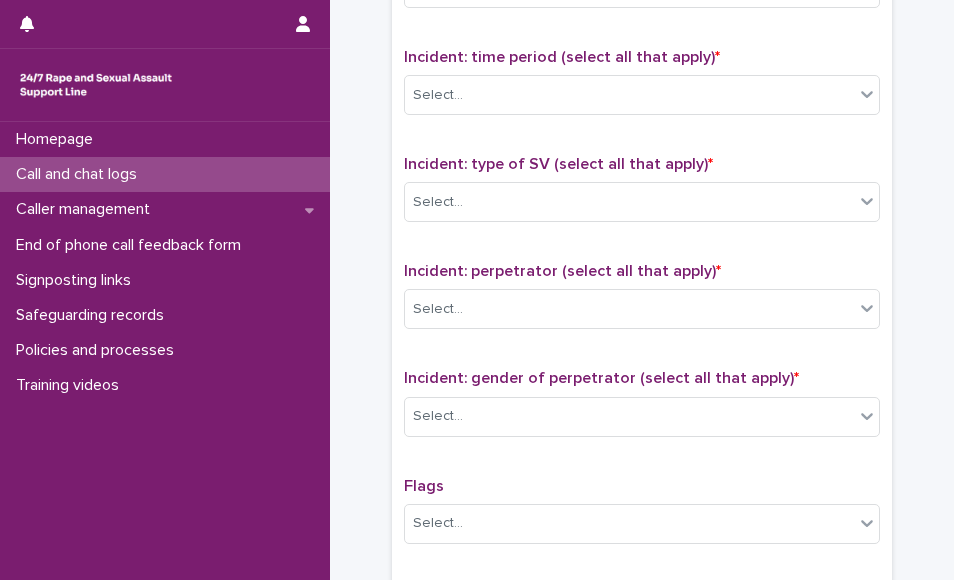 scroll, scrollTop: 1360, scrollLeft: 0, axis: vertical 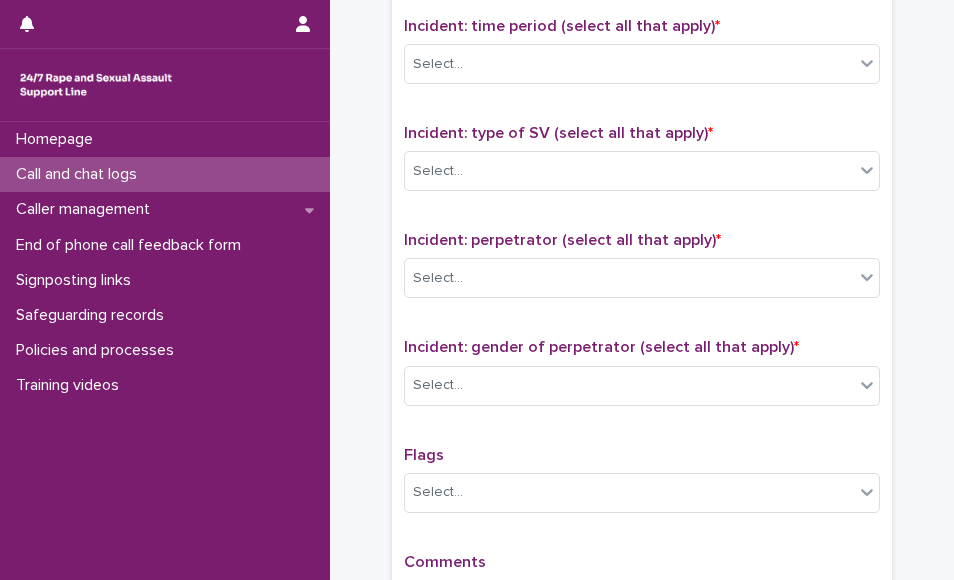 click on "Incident: time period (select all that apply) * Select..." at bounding box center [642, 58] 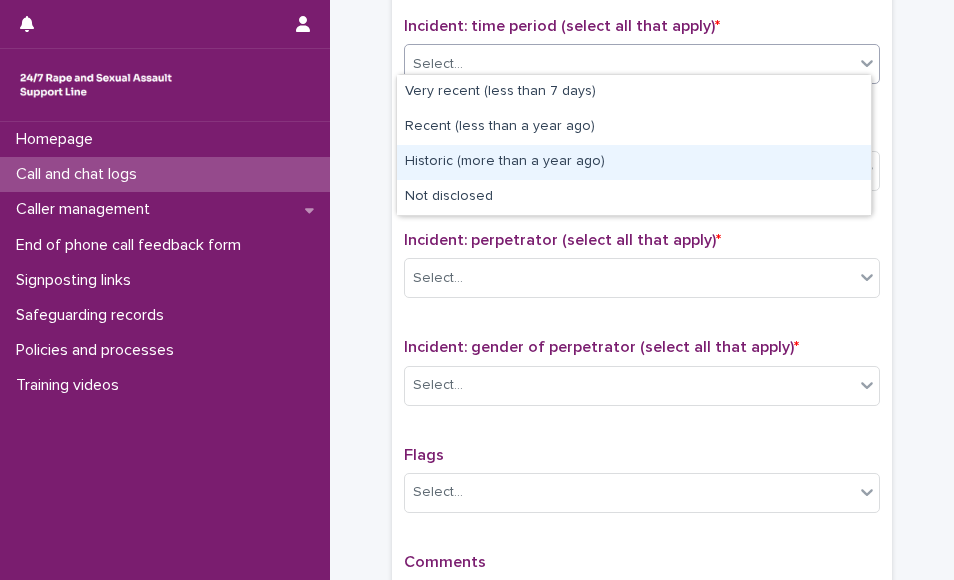 drag, startPoint x: 644, startPoint y: 57, endPoint x: 567, endPoint y: 175, distance: 140.90068 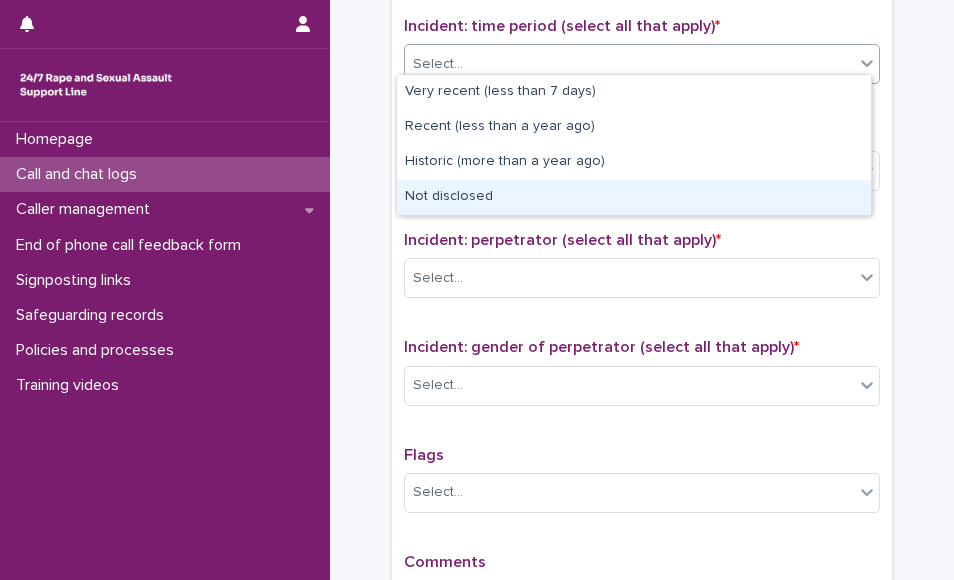click on "Not disclosed" at bounding box center [634, 197] 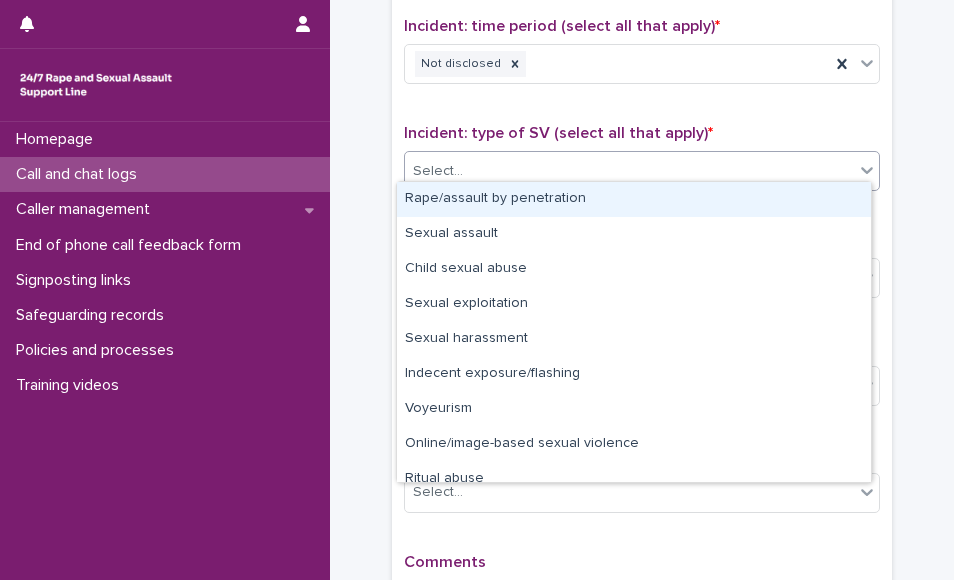 click on "Select..." at bounding box center (642, 171) 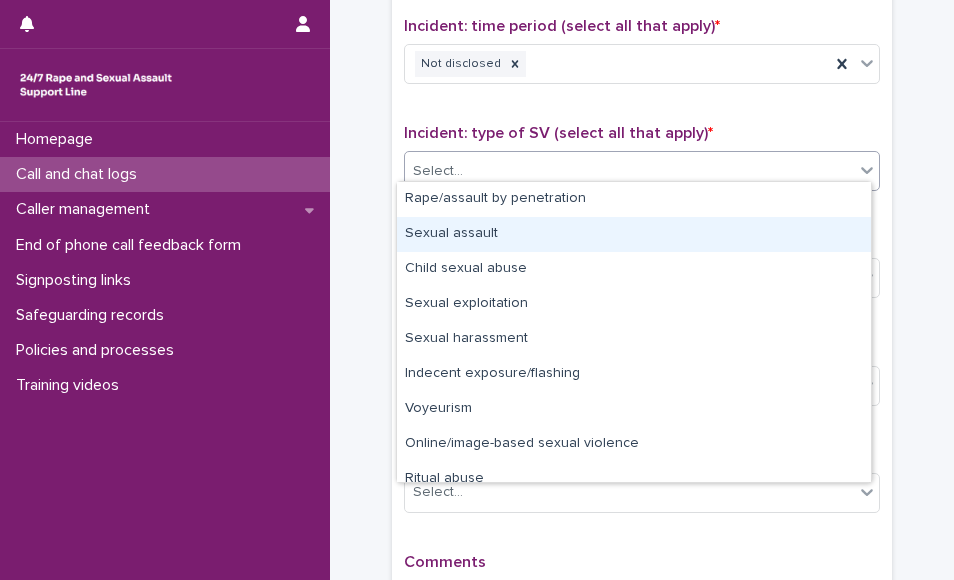 click on "Sexual assault" at bounding box center [634, 234] 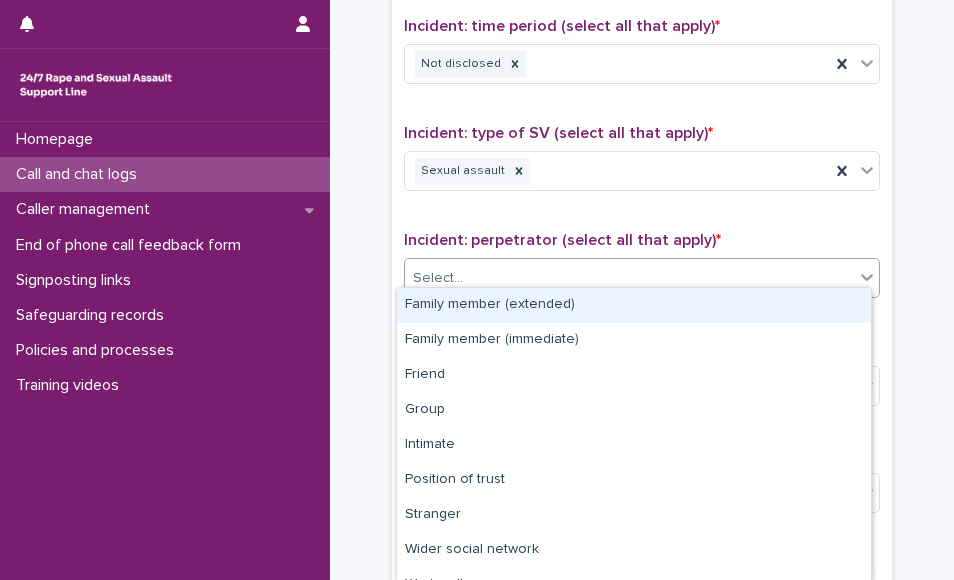 click on "Select..." at bounding box center [629, 278] 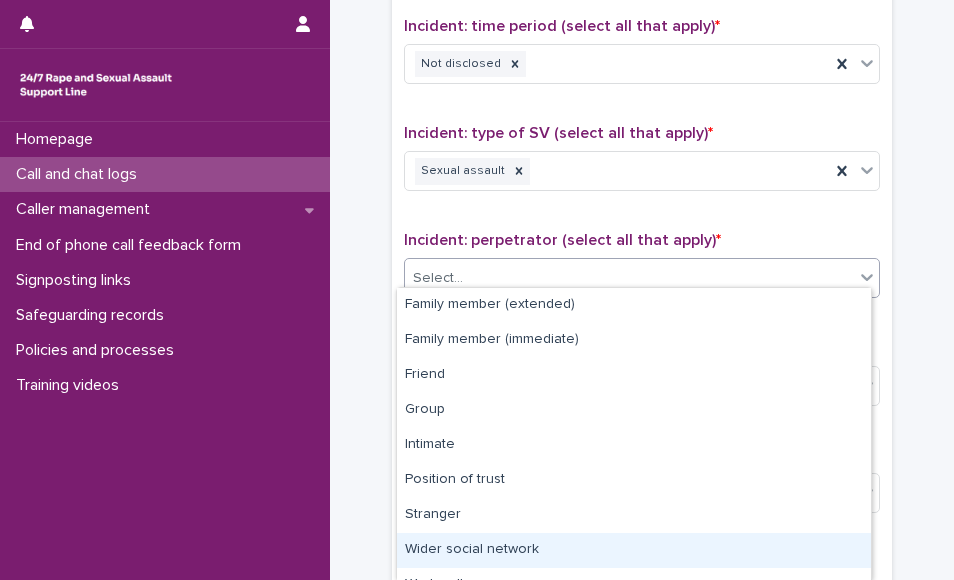 scroll, scrollTop: 92, scrollLeft: 0, axis: vertical 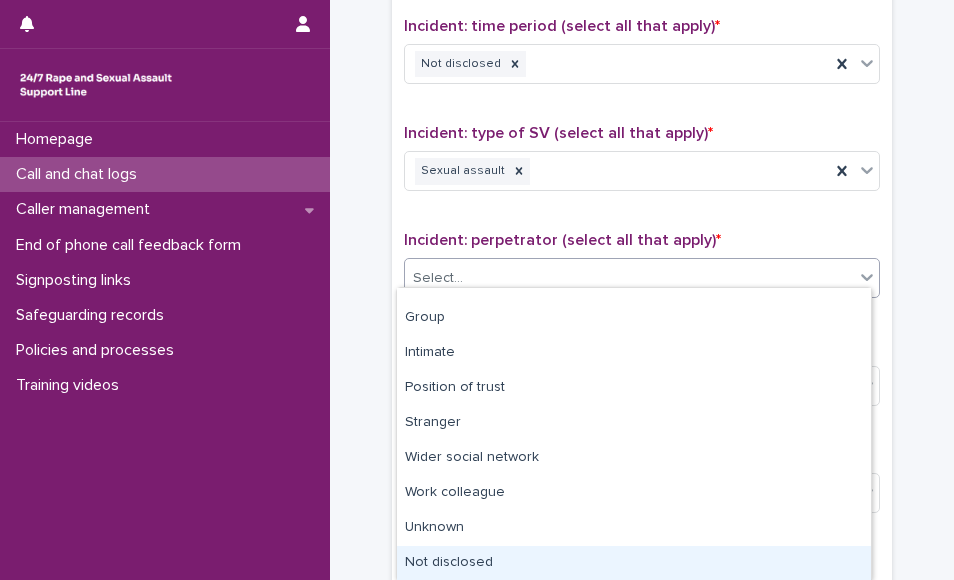 click on "Not disclosed" at bounding box center [634, 563] 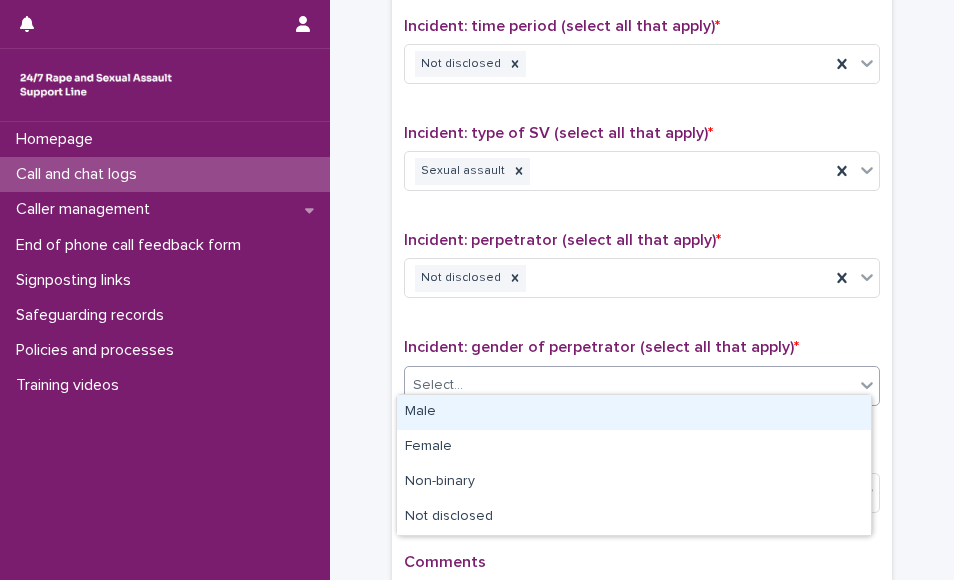 click on "Select..." at bounding box center [629, 385] 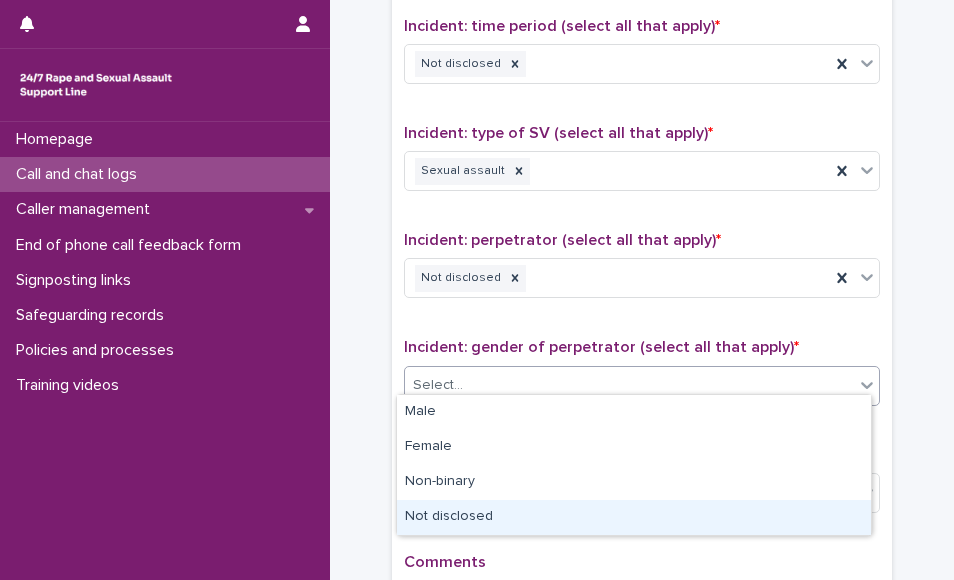 click on "Not disclosed" at bounding box center (634, 517) 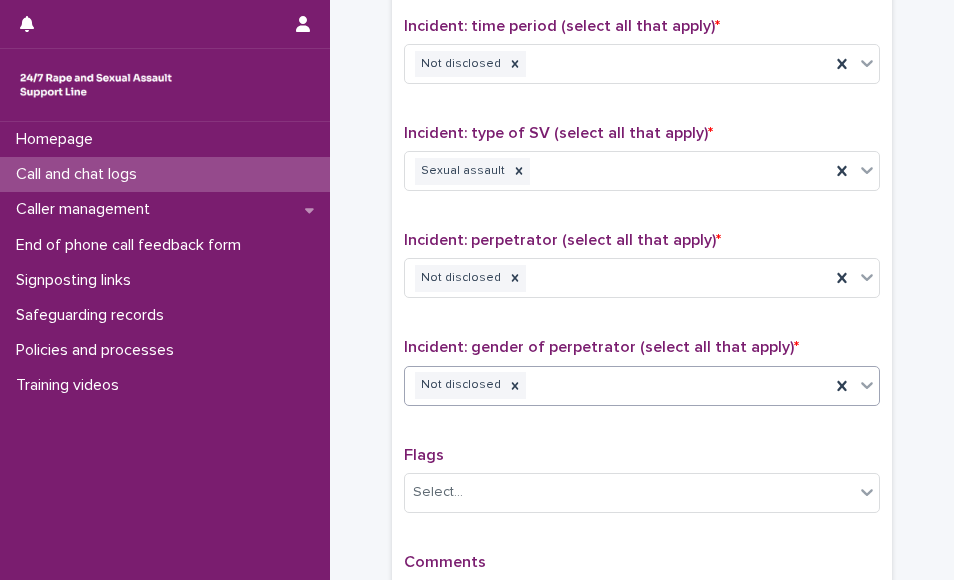scroll, scrollTop: 1622, scrollLeft: 0, axis: vertical 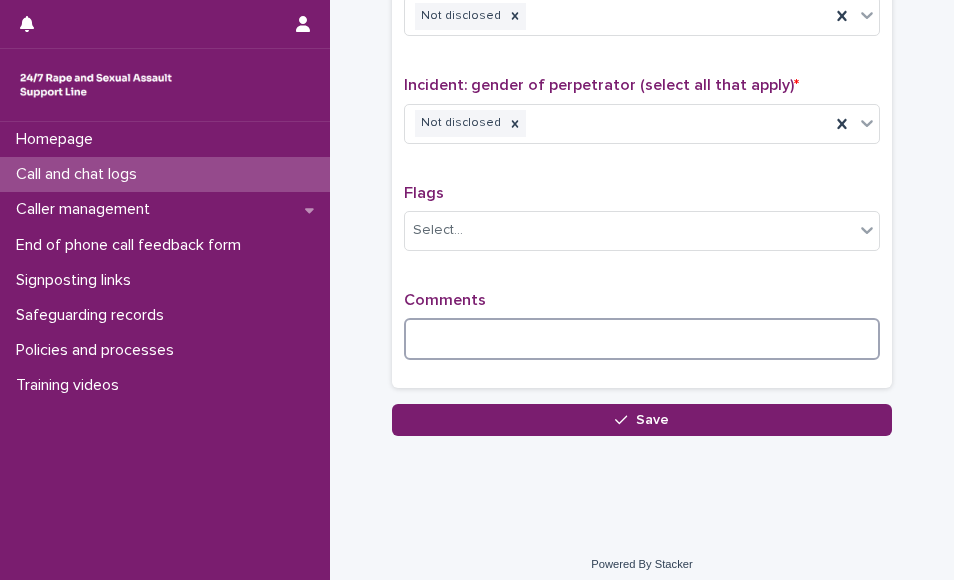 click at bounding box center (642, 339) 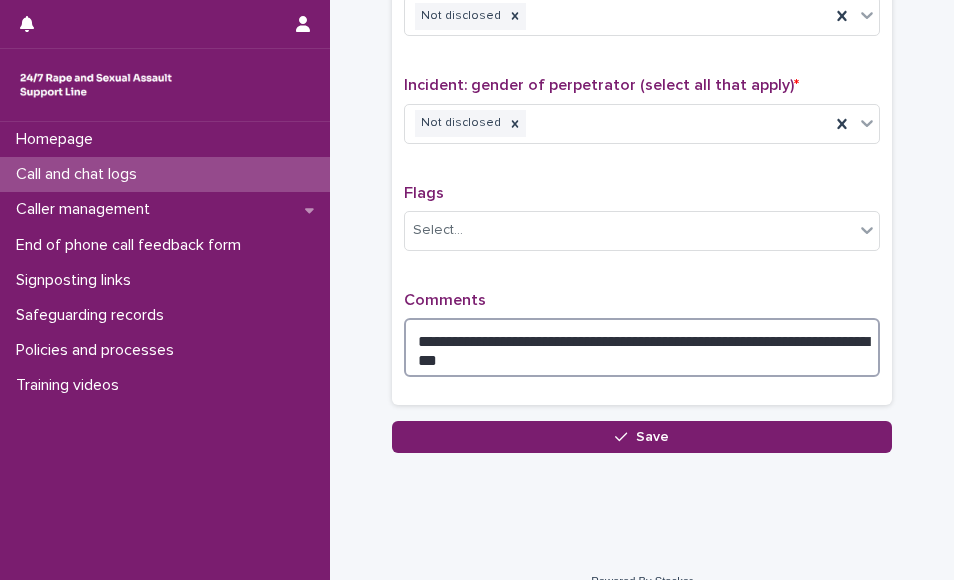 click on "**********" at bounding box center (642, 347) 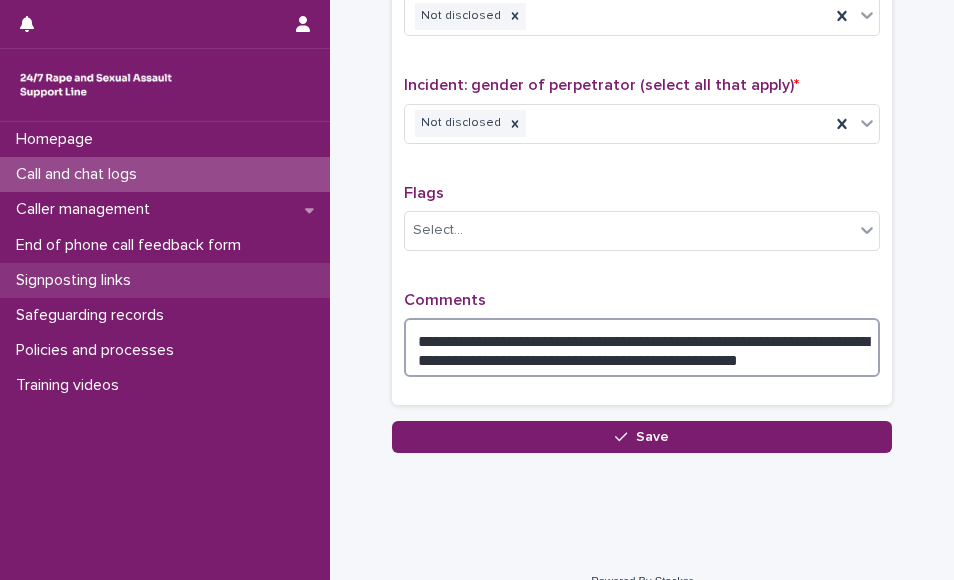 type on "**********" 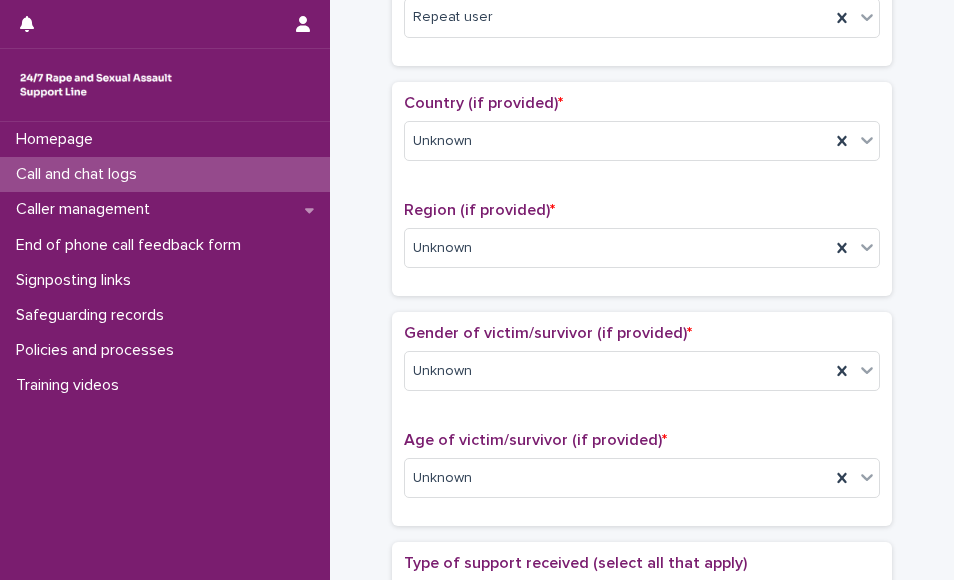 scroll, scrollTop: 100, scrollLeft: 0, axis: vertical 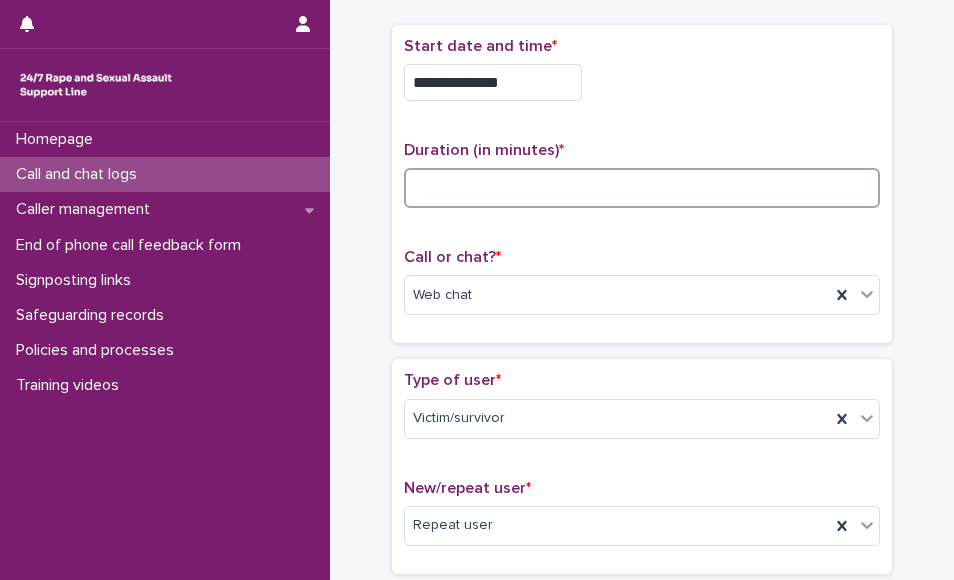click at bounding box center (642, 188) 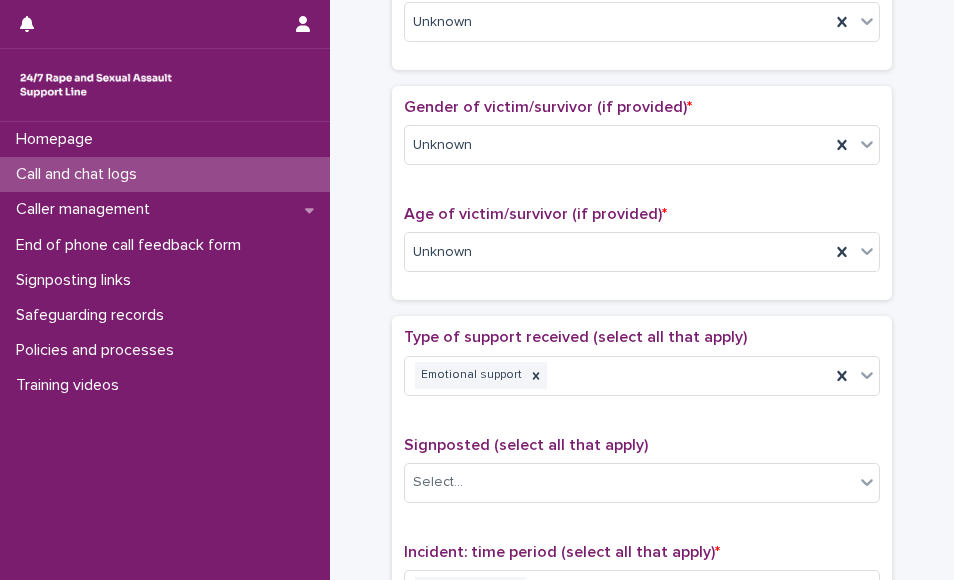 scroll, scrollTop: 1639, scrollLeft: 0, axis: vertical 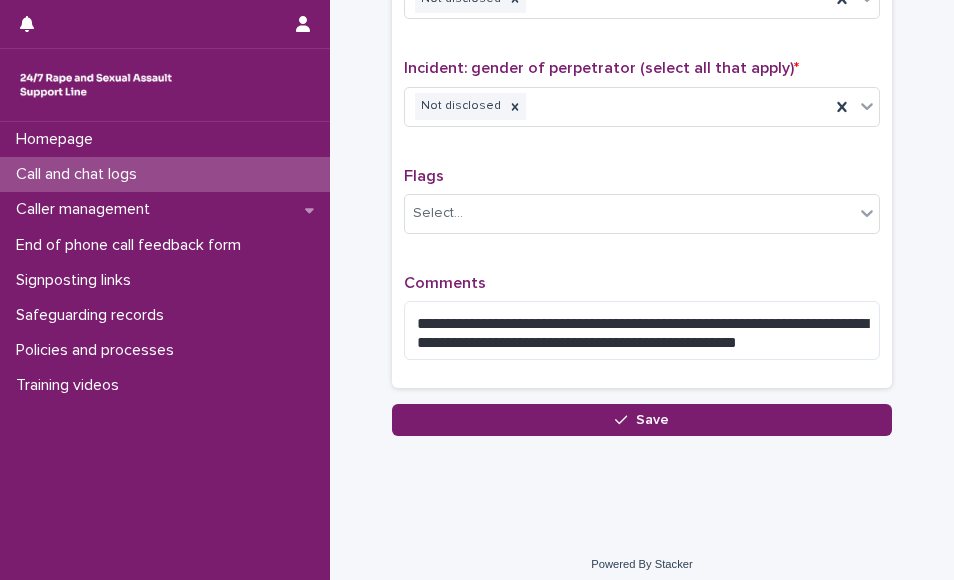 type on "**" 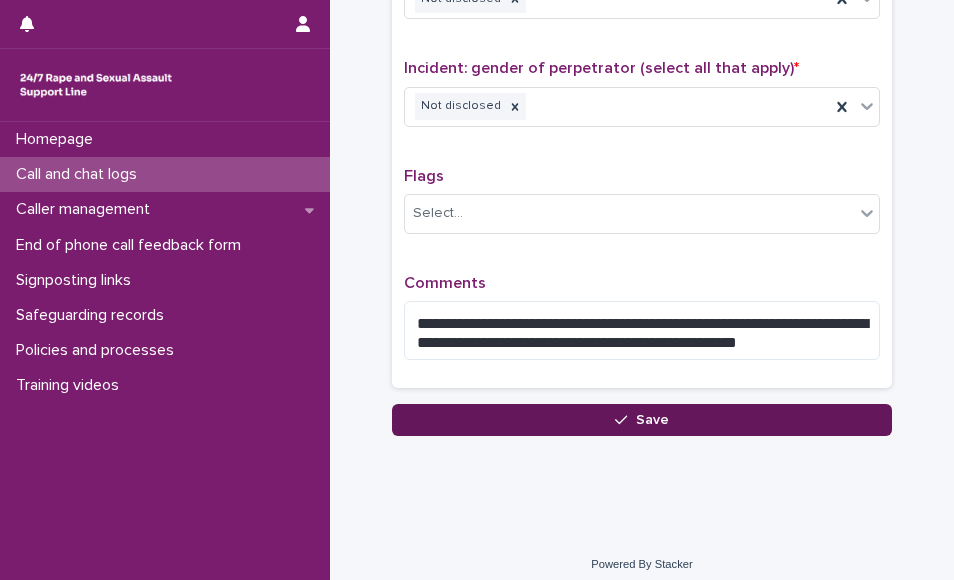 click on "Save" at bounding box center (642, 420) 